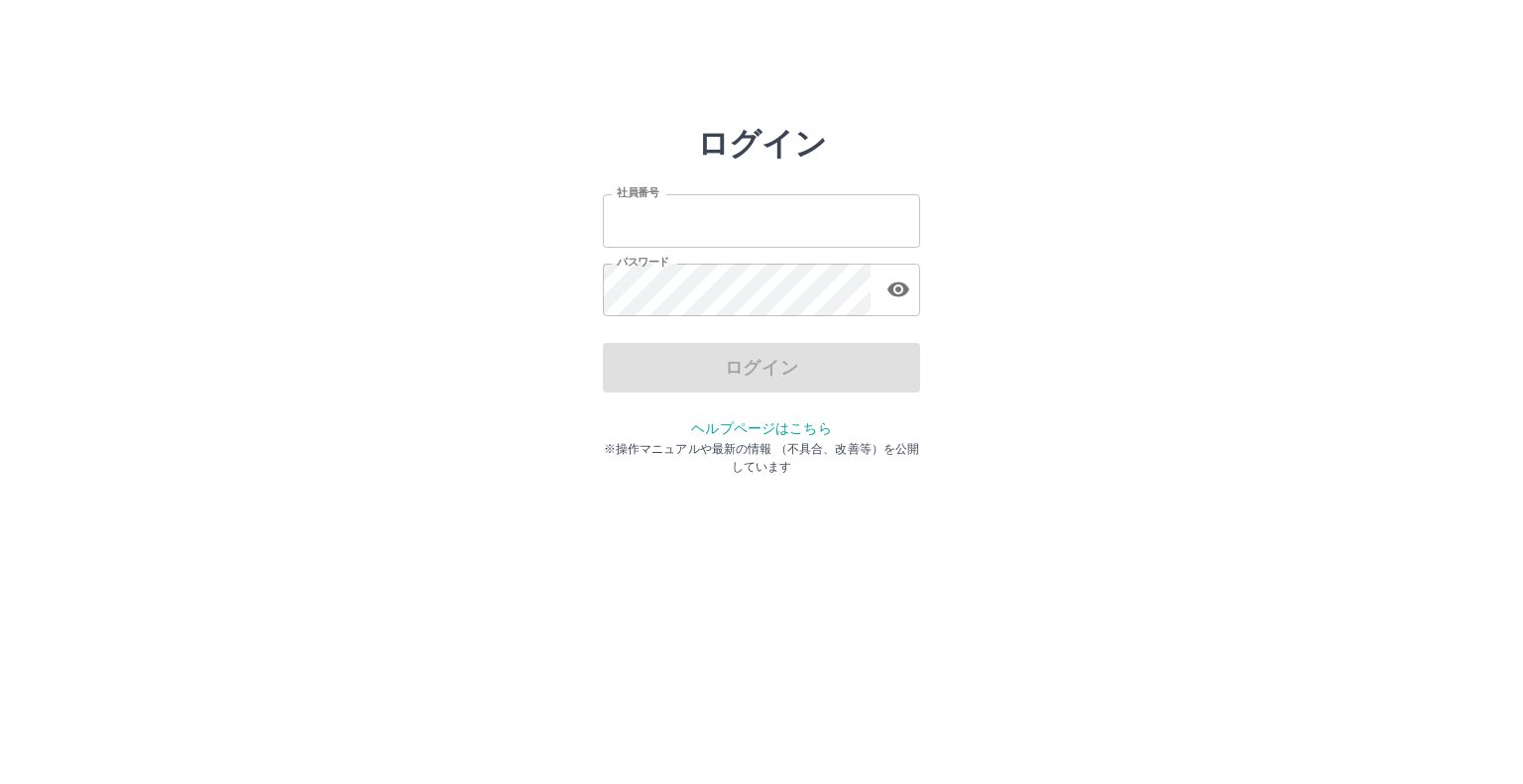 scroll, scrollTop: 0, scrollLeft: 0, axis: both 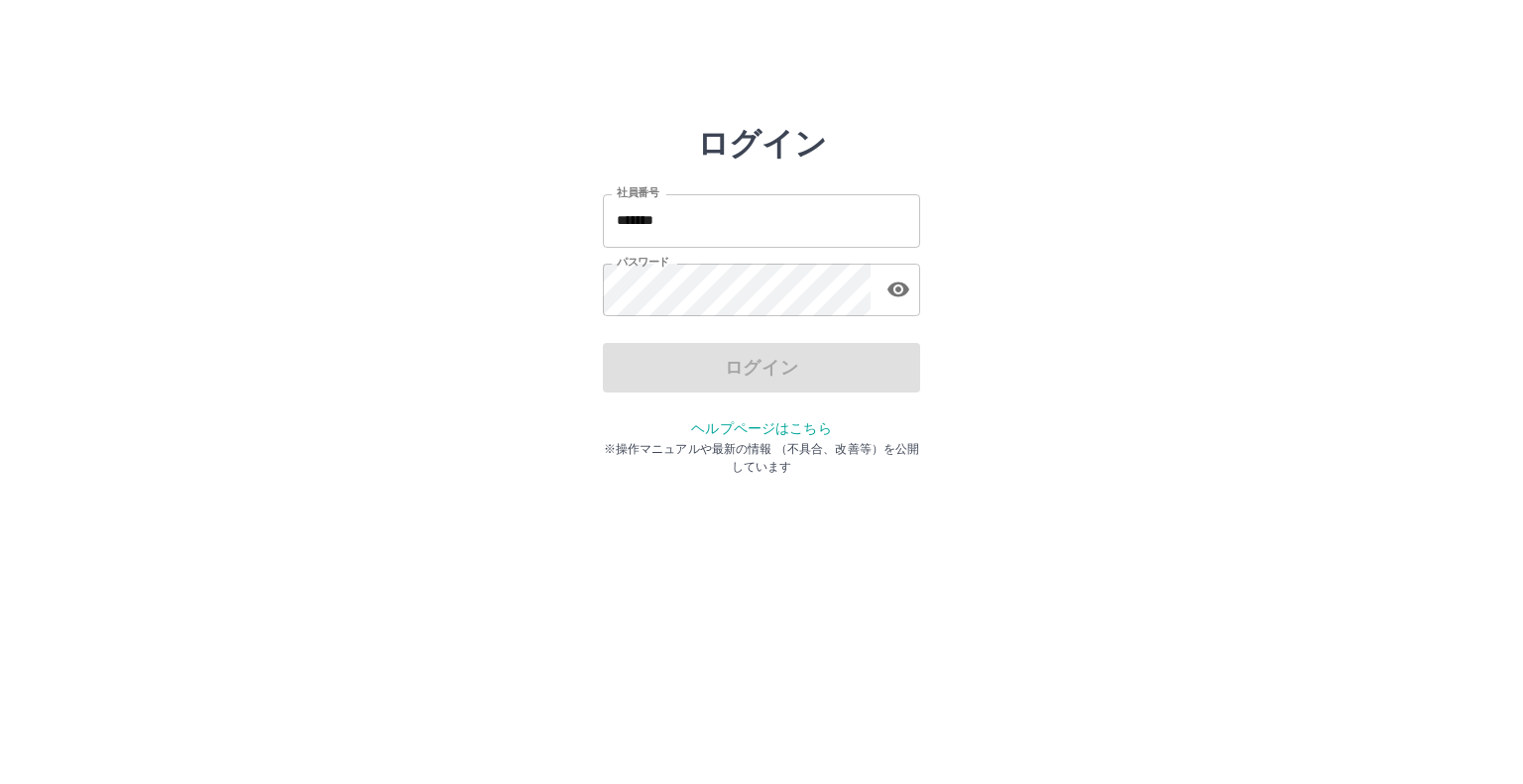 click on "*******" at bounding box center (762, 220) 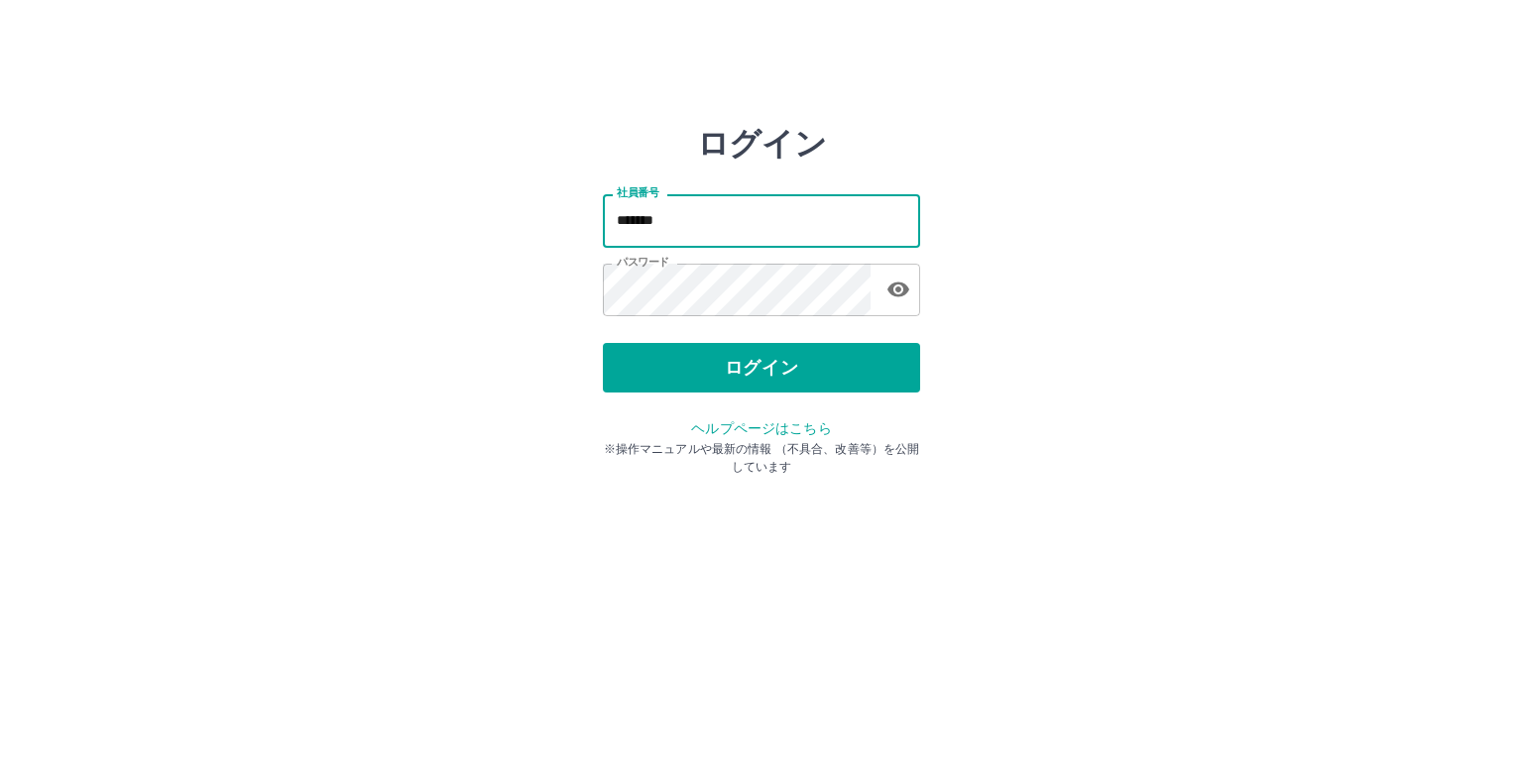 type on "*******" 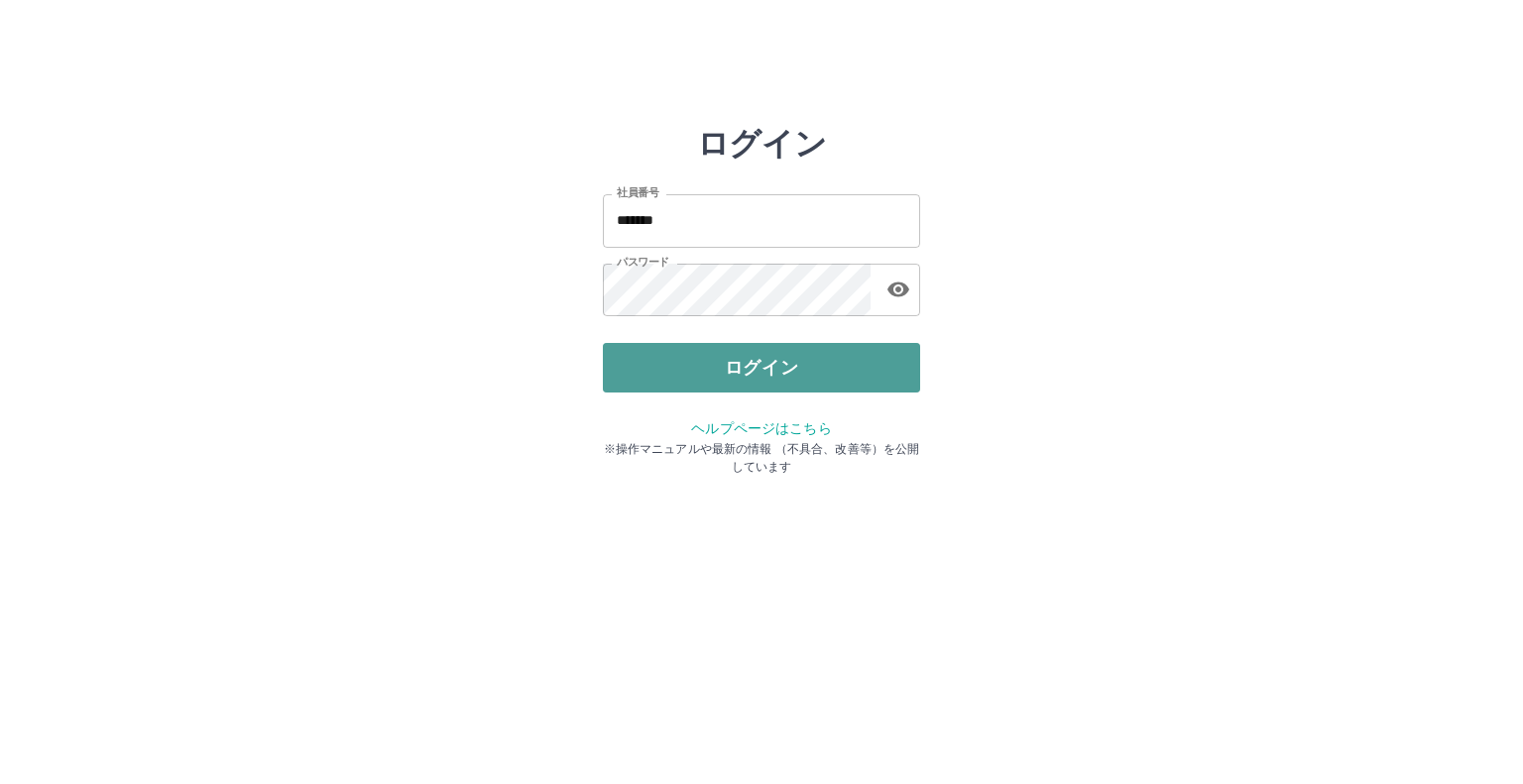 click on "ログイン" at bounding box center (762, 368) 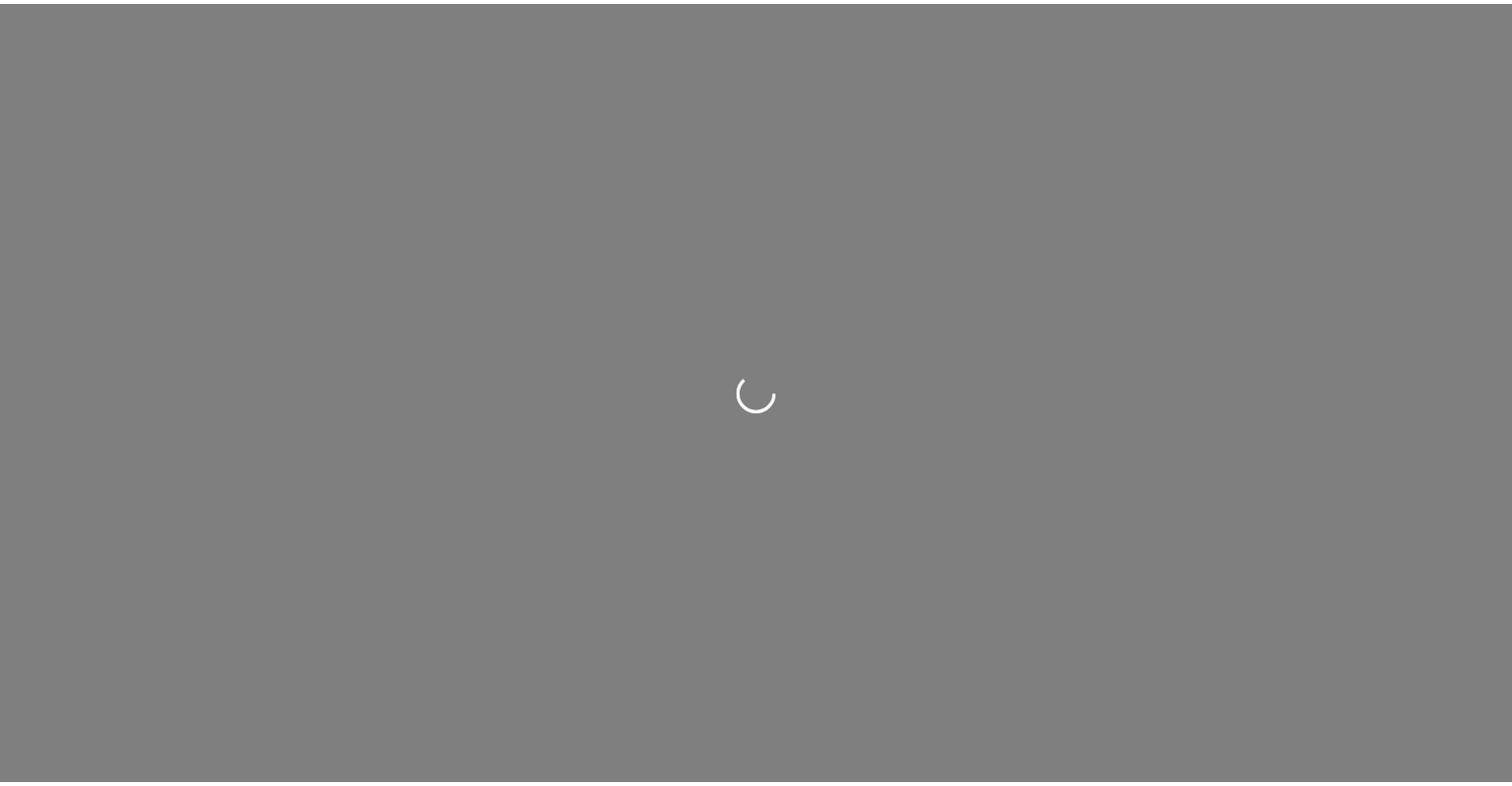 scroll, scrollTop: 0, scrollLeft: 0, axis: both 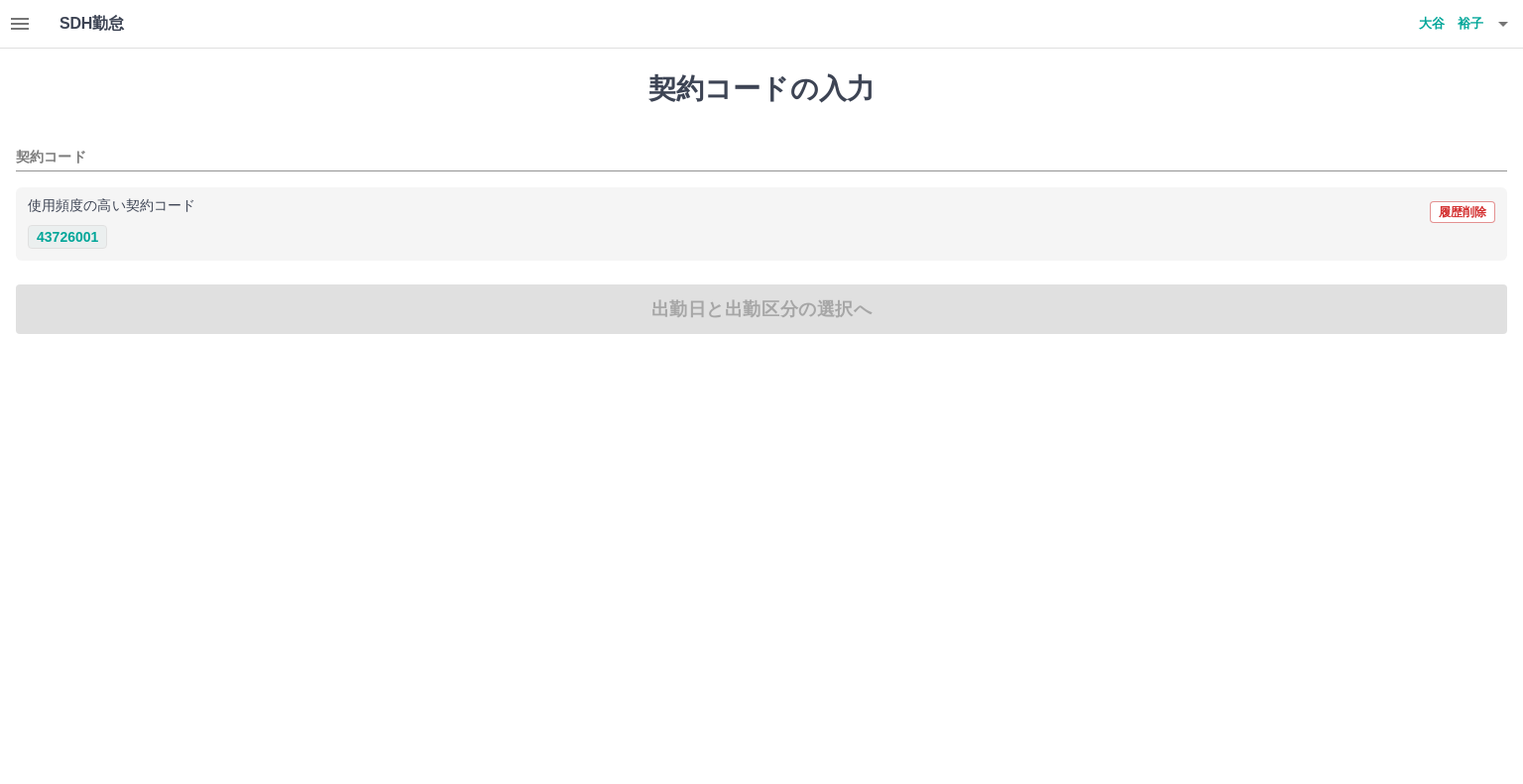 click on "43726001" at bounding box center [67, 237] 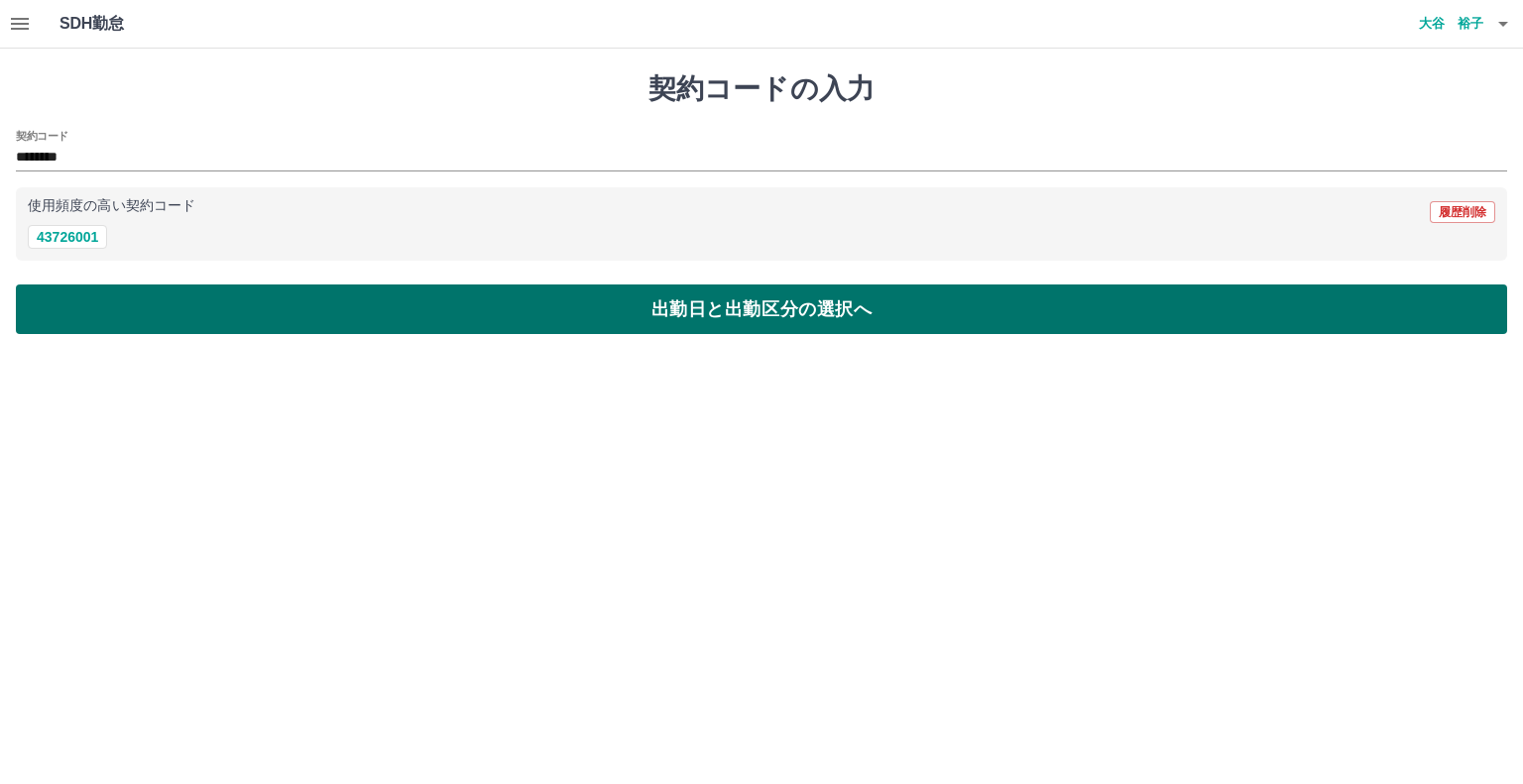 click on "出勤日と出勤区分の選択へ" at bounding box center (762, 309) 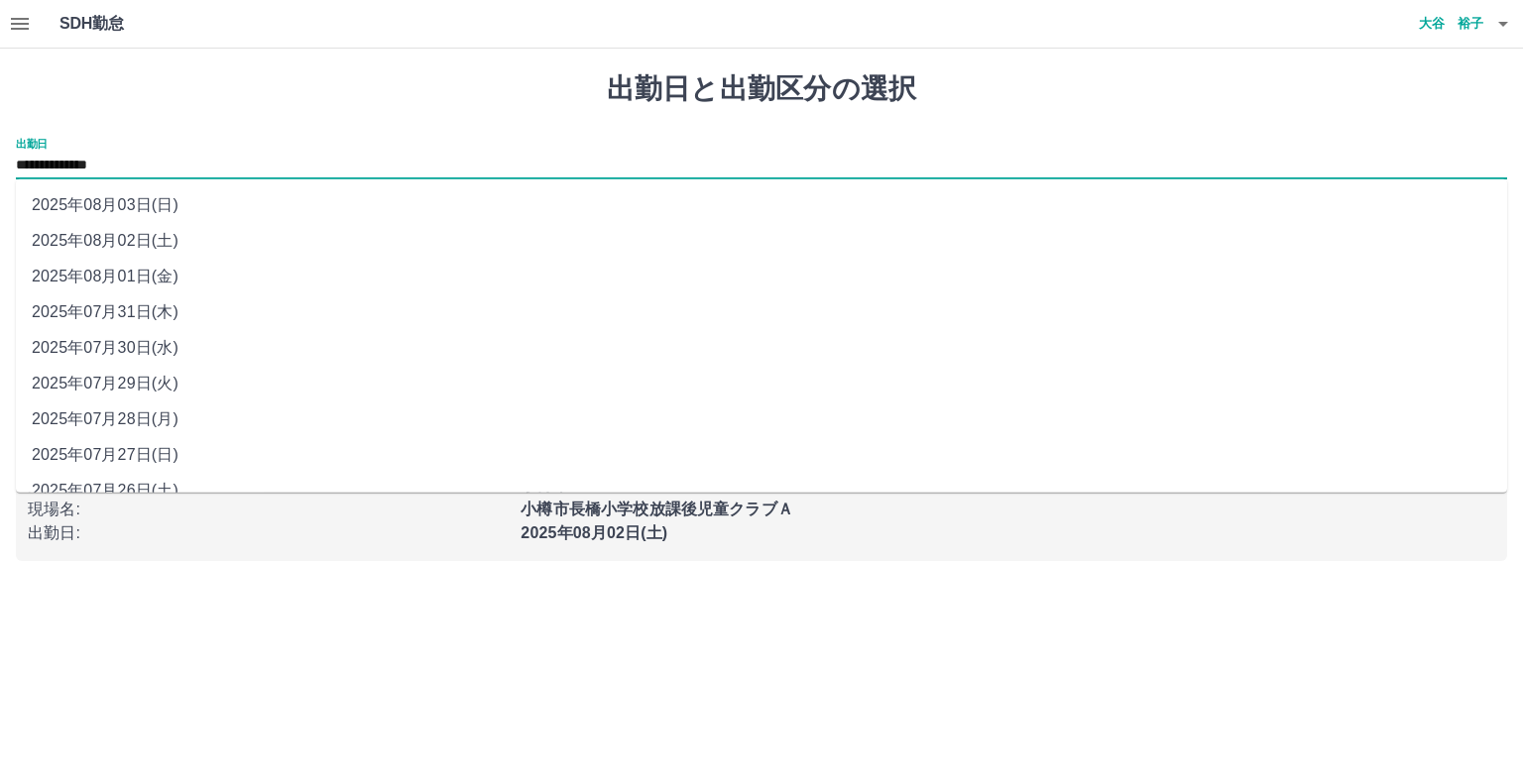 click on "**********" at bounding box center [762, 166] 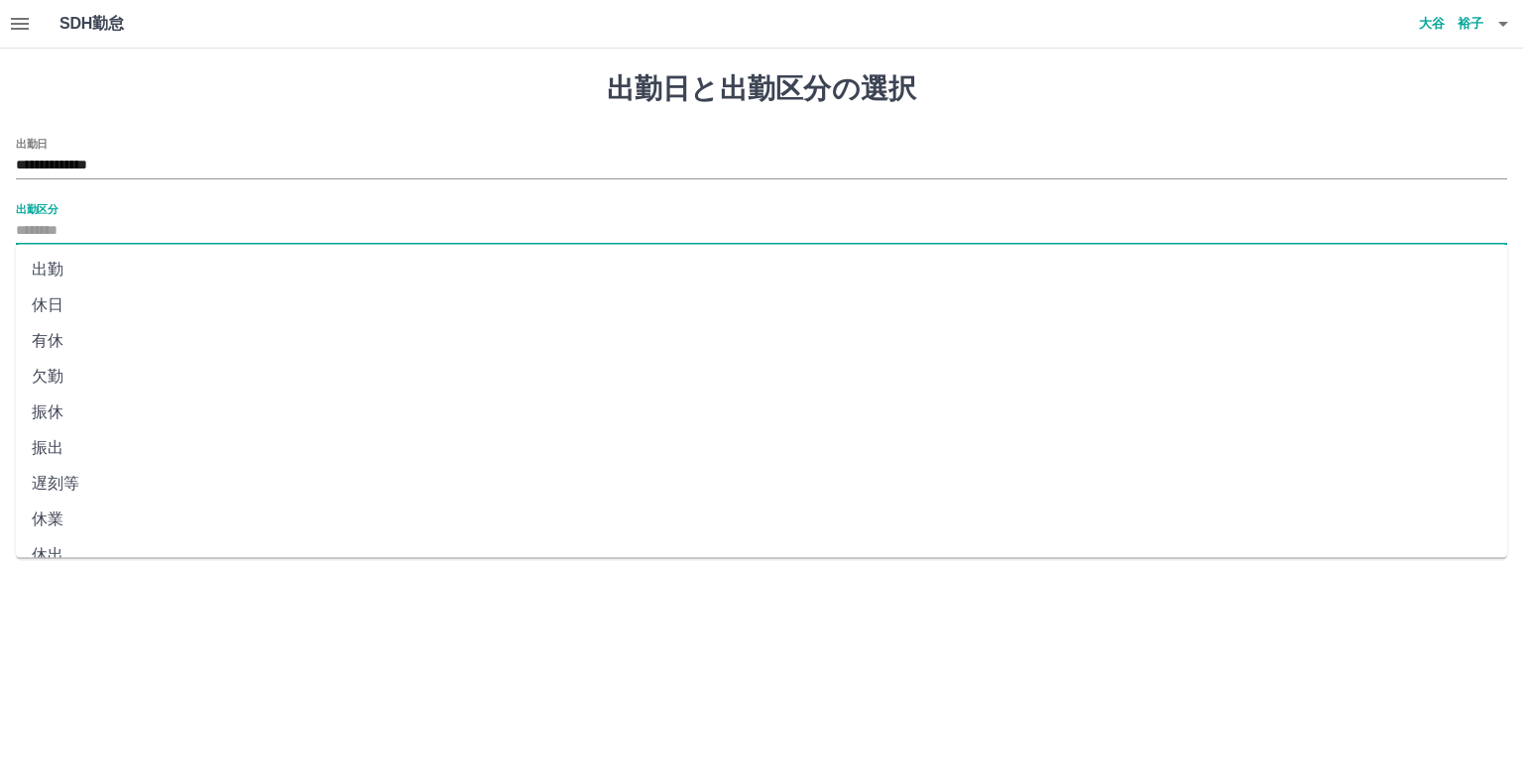 click on "出勤区分" at bounding box center [762, 231] 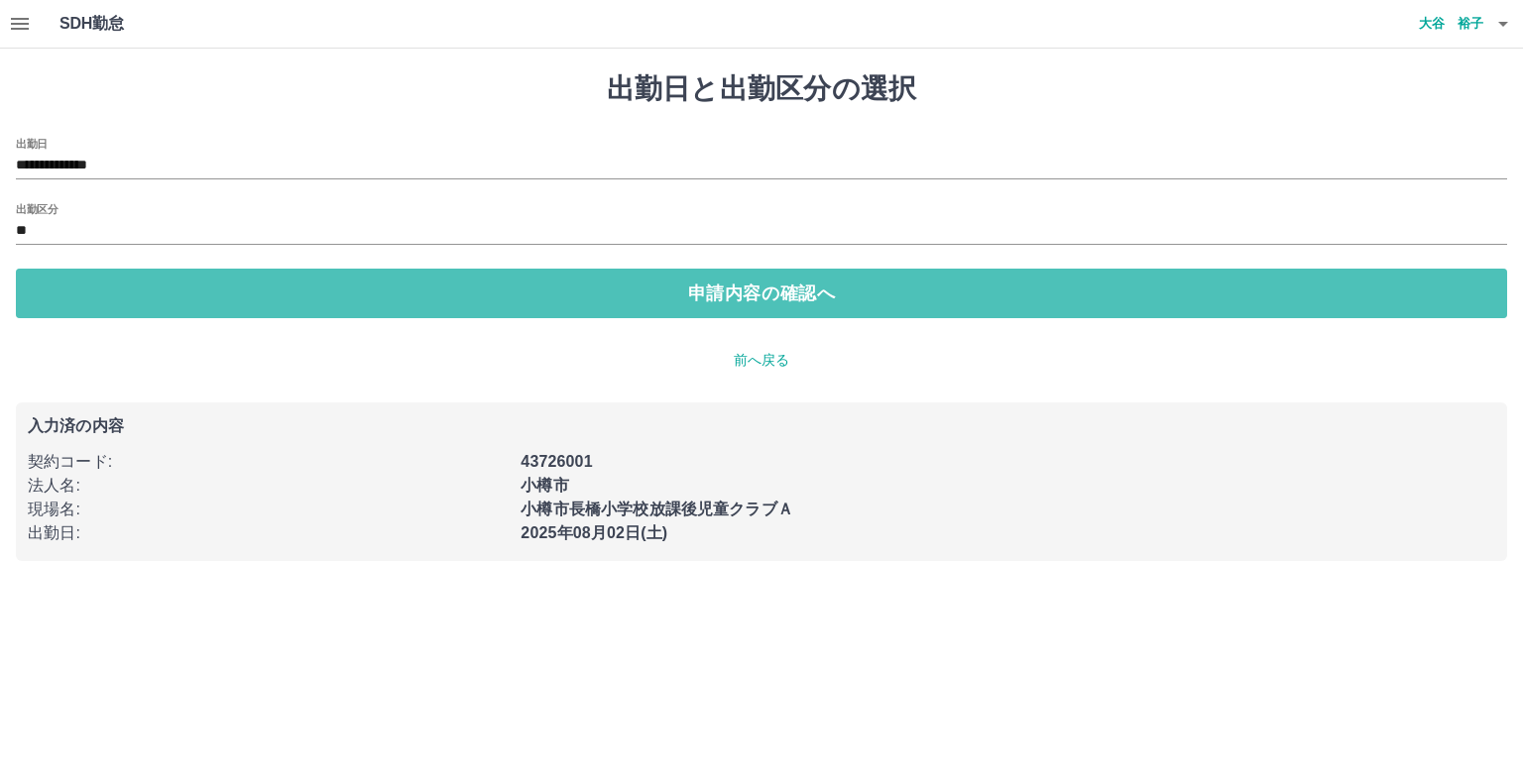 click on "申請内容の確認へ" at bounding box center [762, 293] 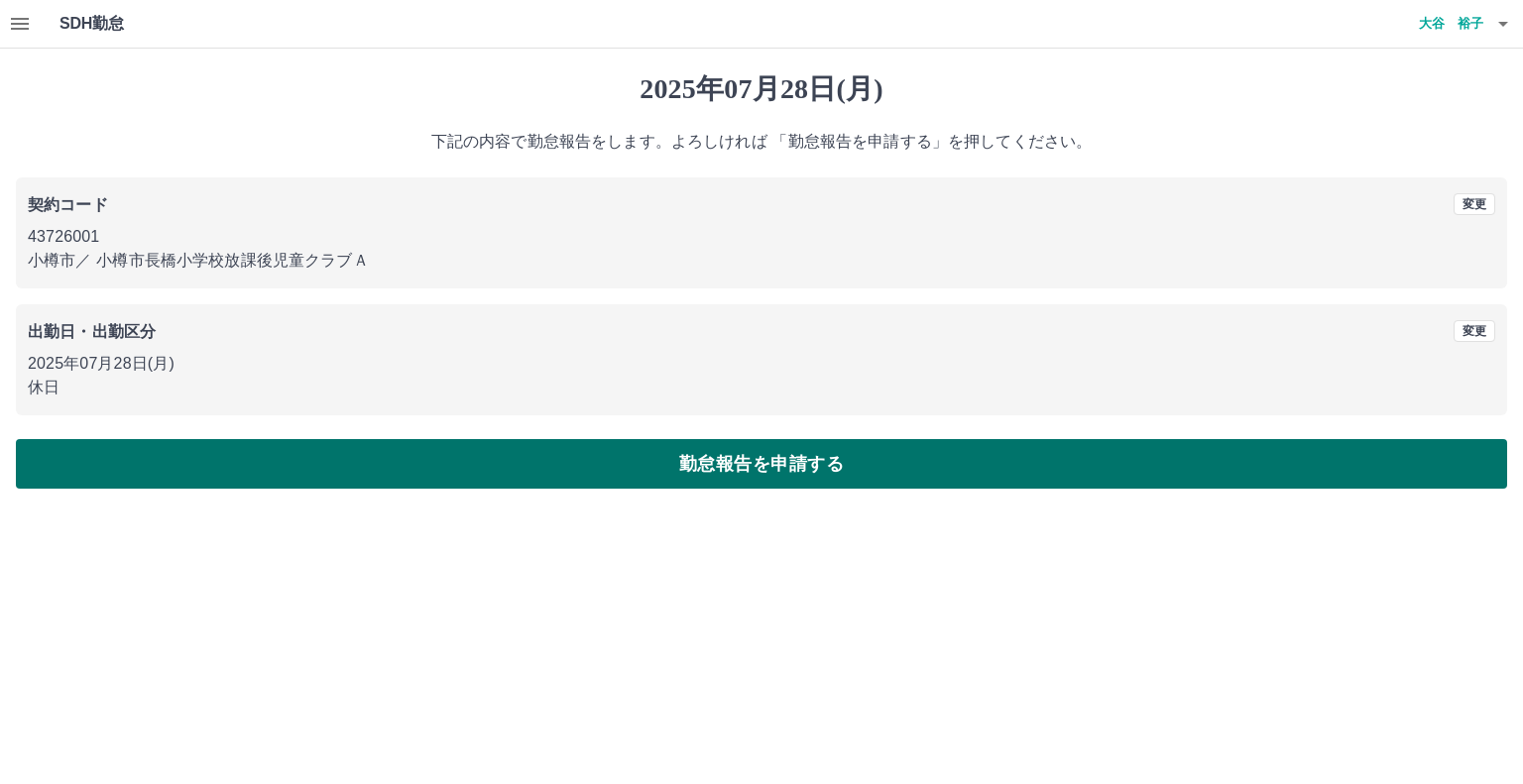 click on "勤怠報告を申請する" at bounding box center [762, 464] 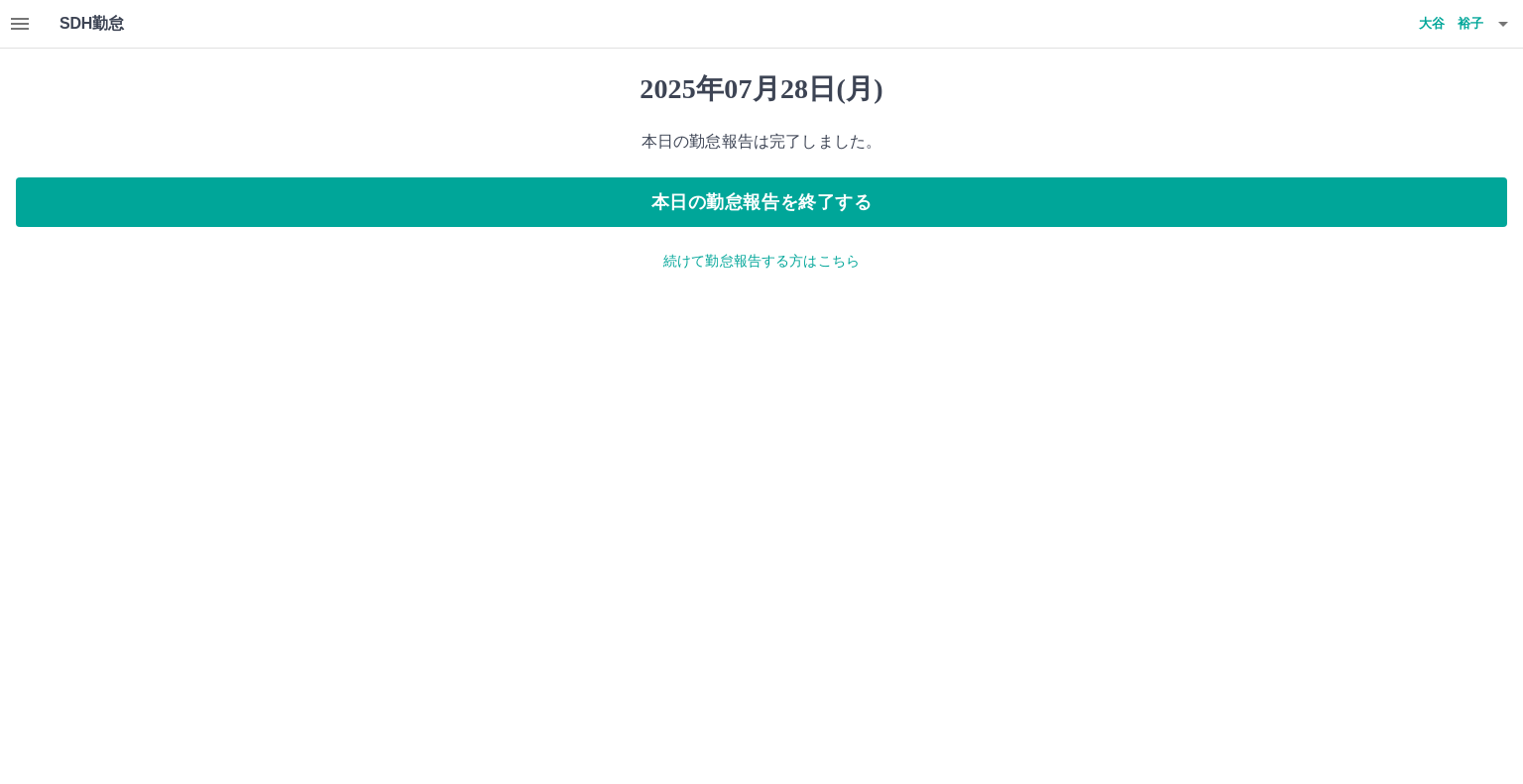 click on "続けて勤怠報告する方はこちら" at bounding box center (762, 261) 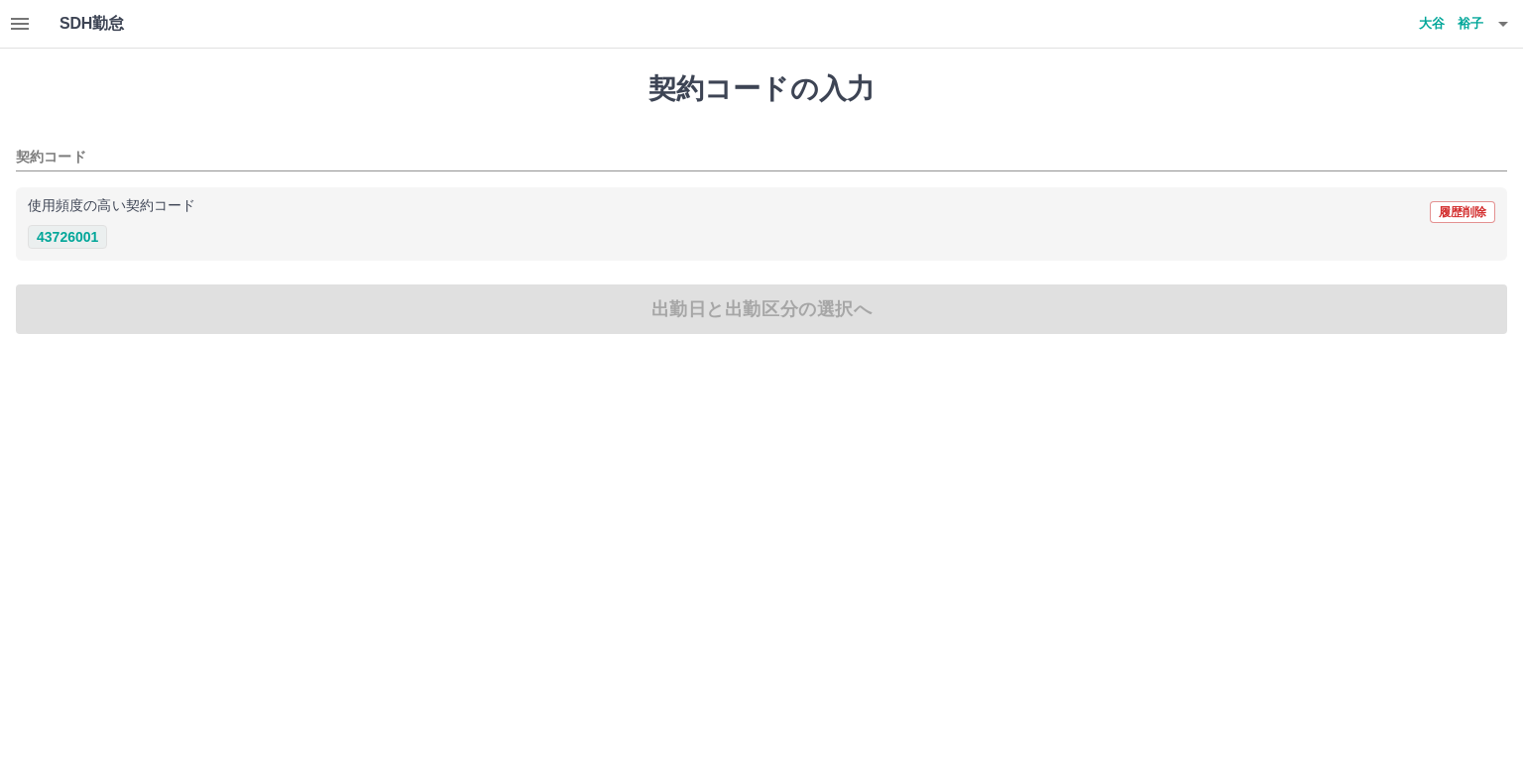click on "43726001" at bounding box center (67, 237) 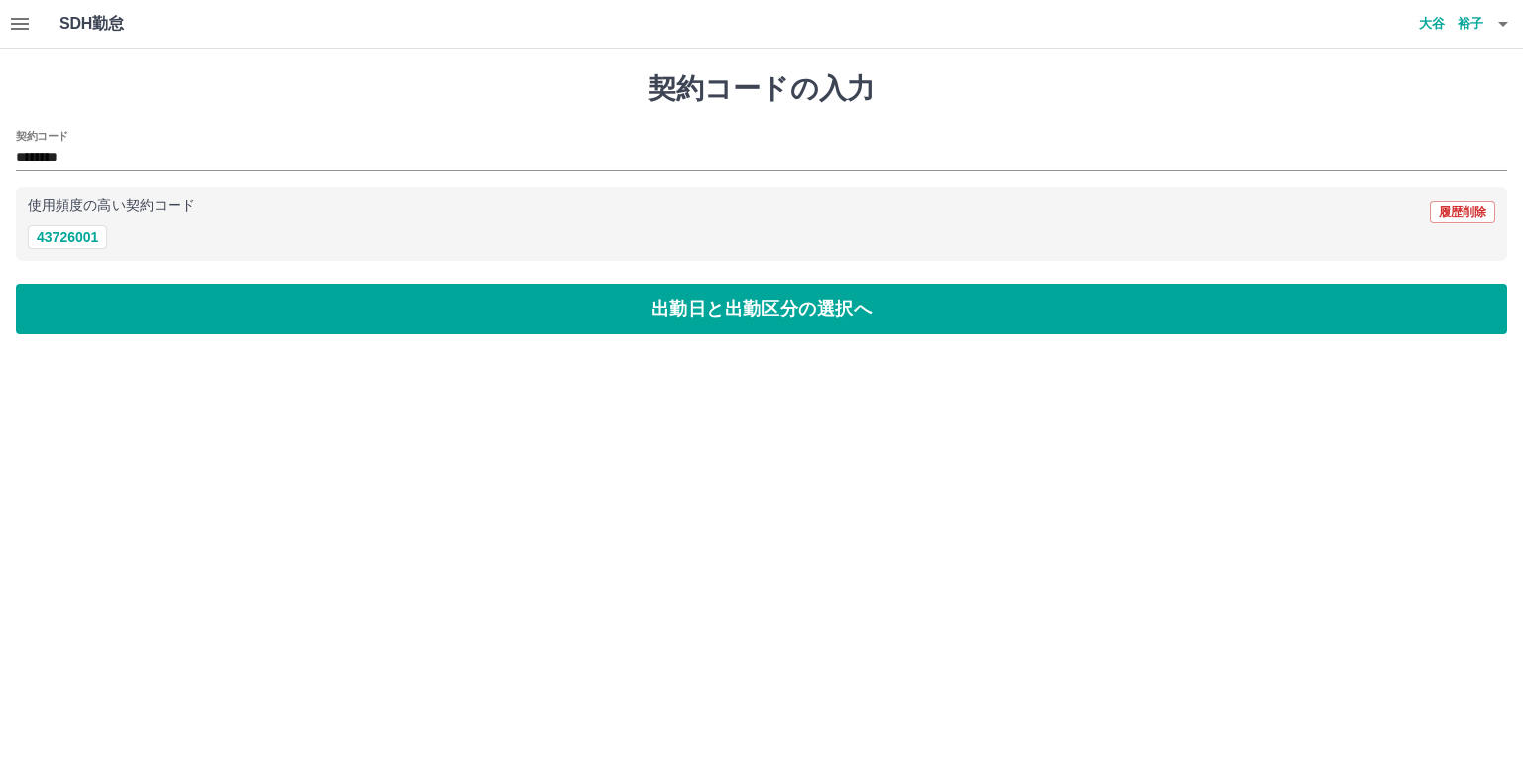 click on "出勤日と出勤区分の選択へ" at bounding box center (762, 309) 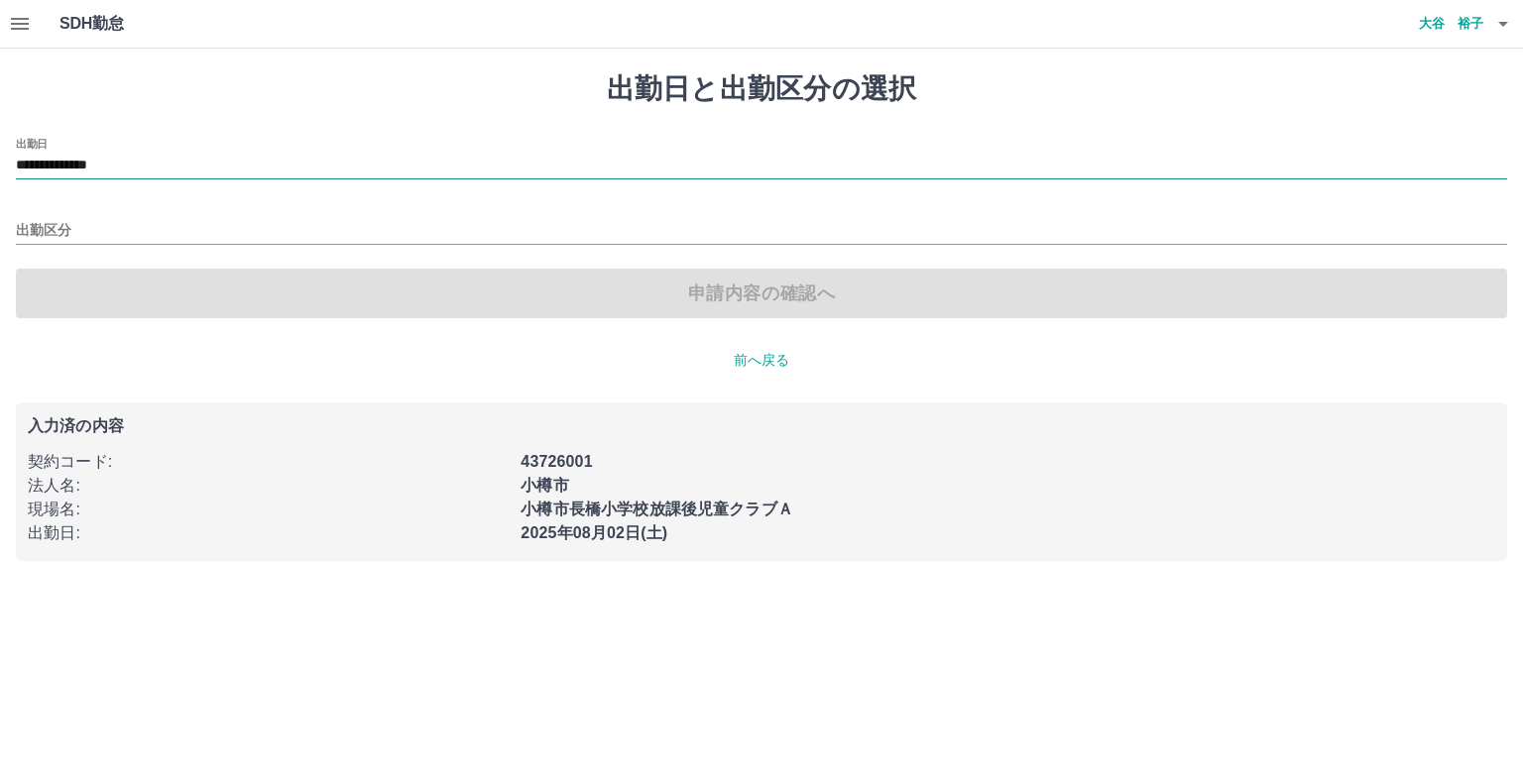 click on "**********" at bounding box center [762, 166] 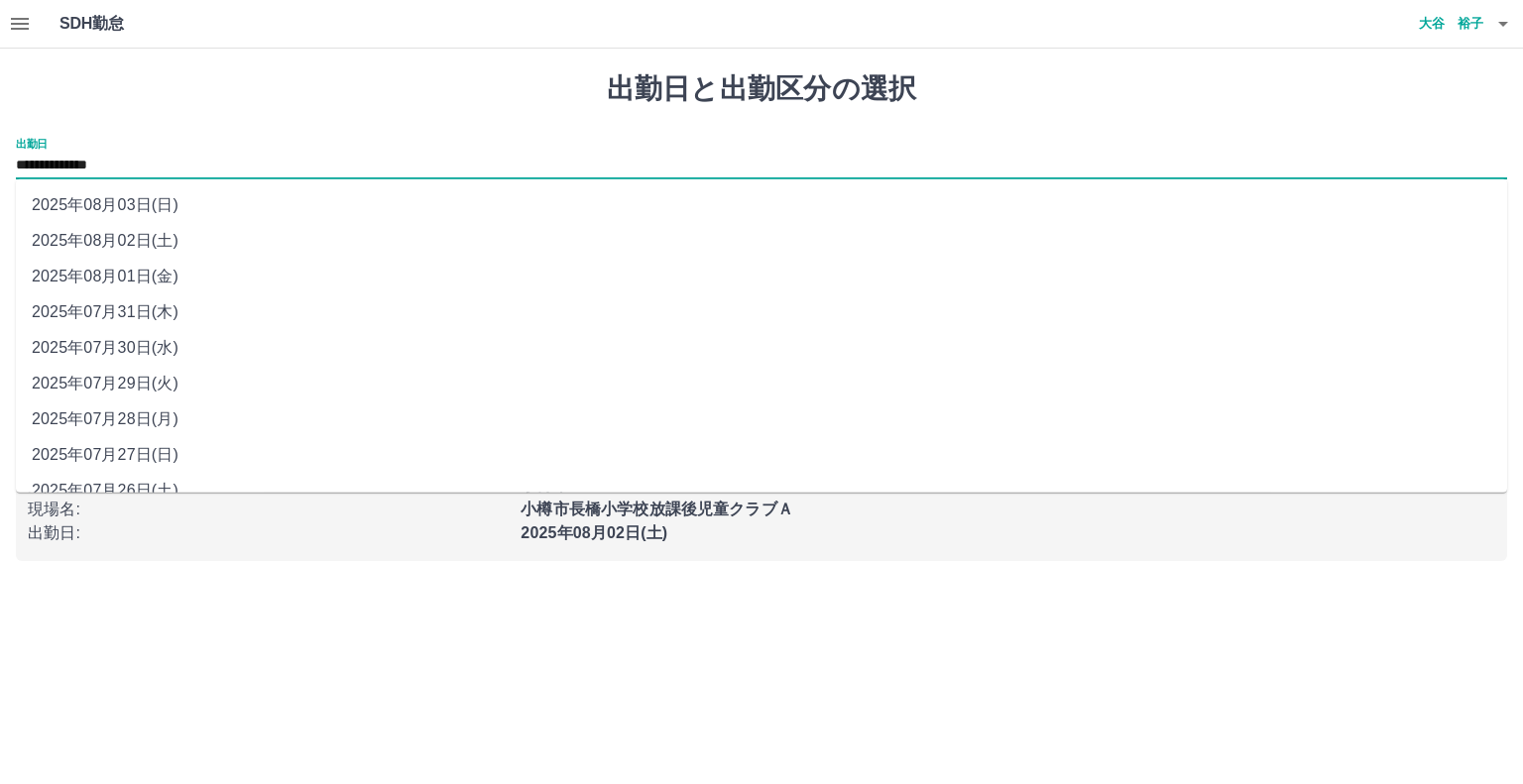 click on "2025年07月29日(火)" at bounding box center (762, 384) 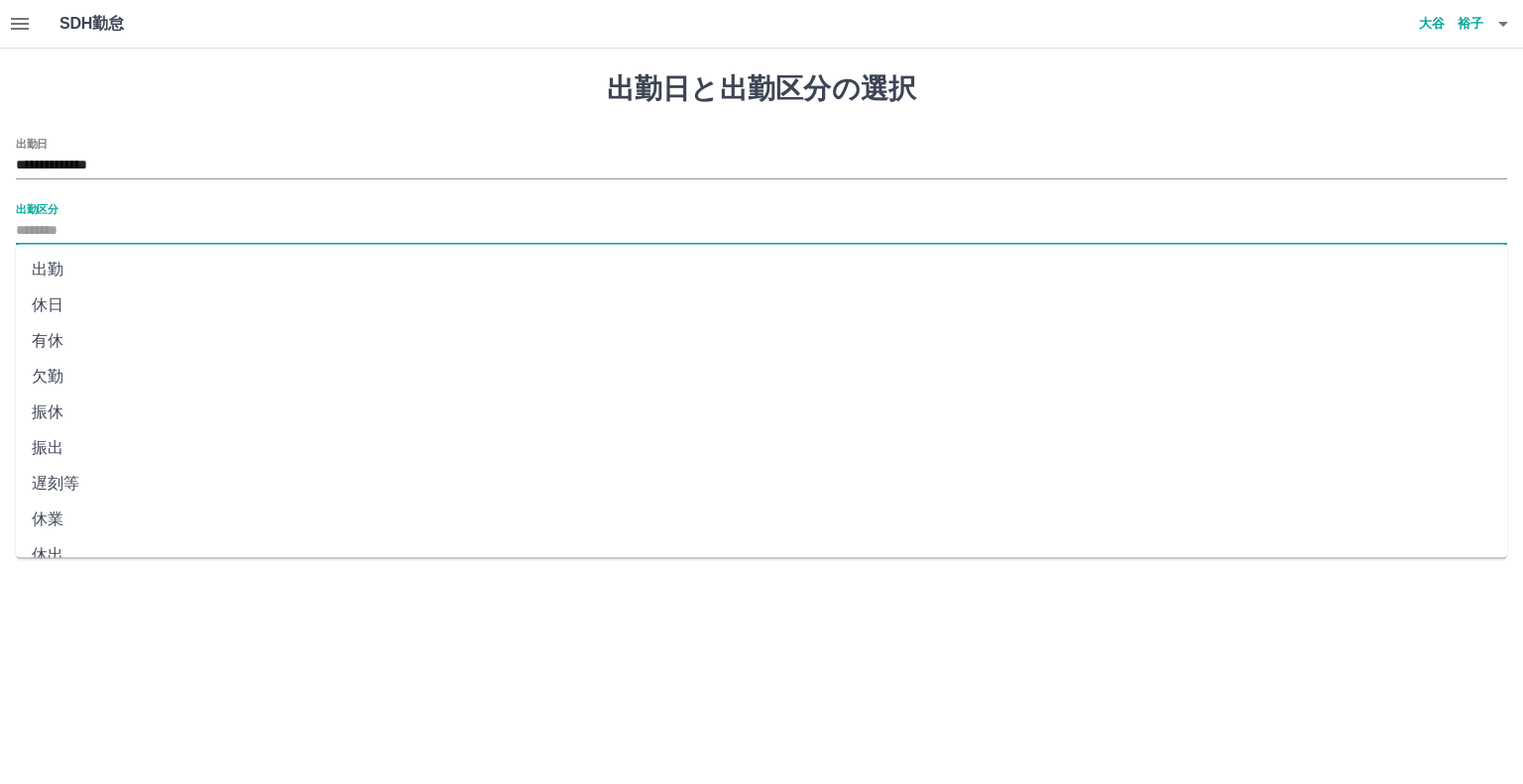 click on "出勤区分" at bounding box center [762, 231] 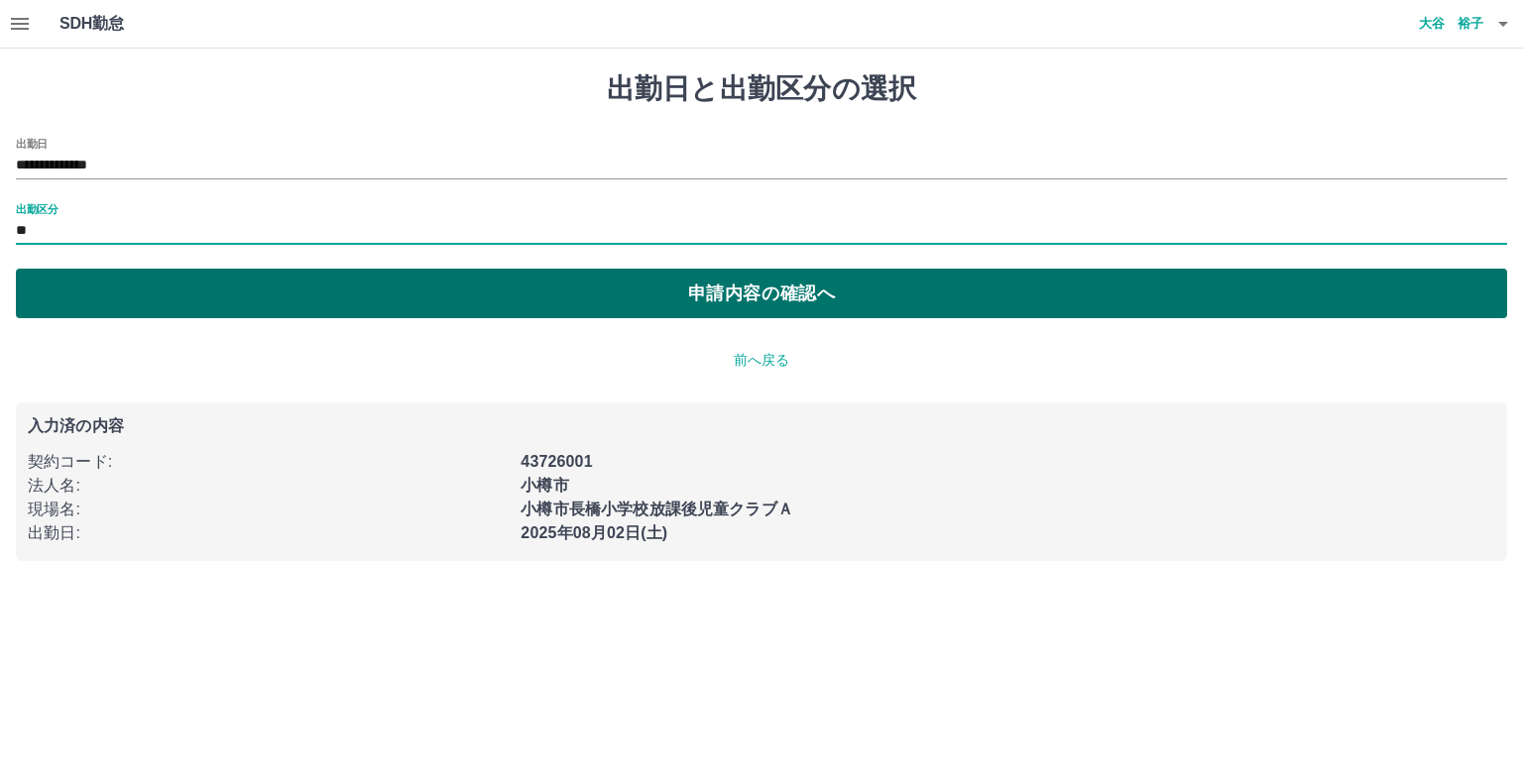 click on "申請内容の確認へ" at bounding box center [762, 293] 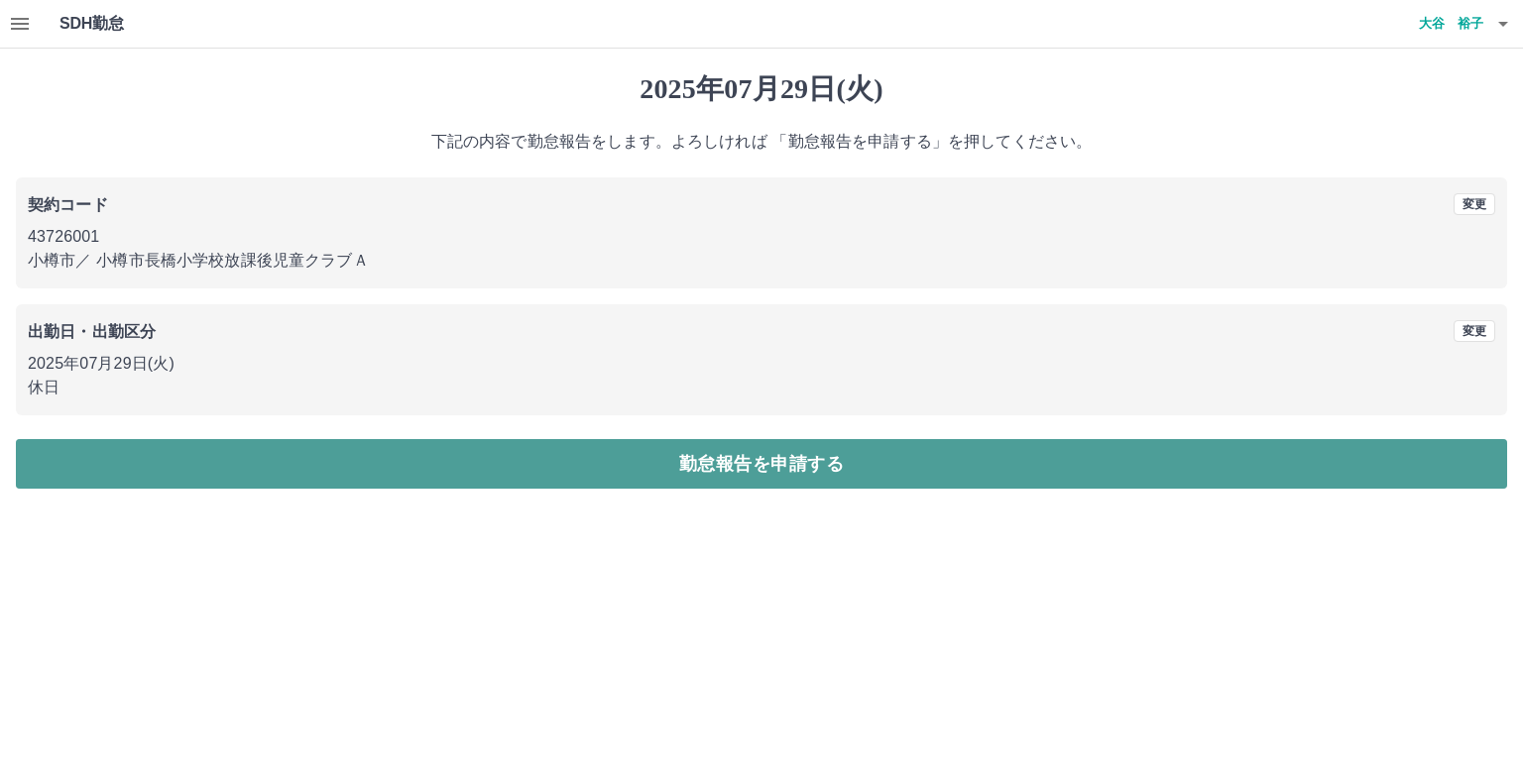 click on "勤怠報告を申請する" at bounding box center [762, 464] 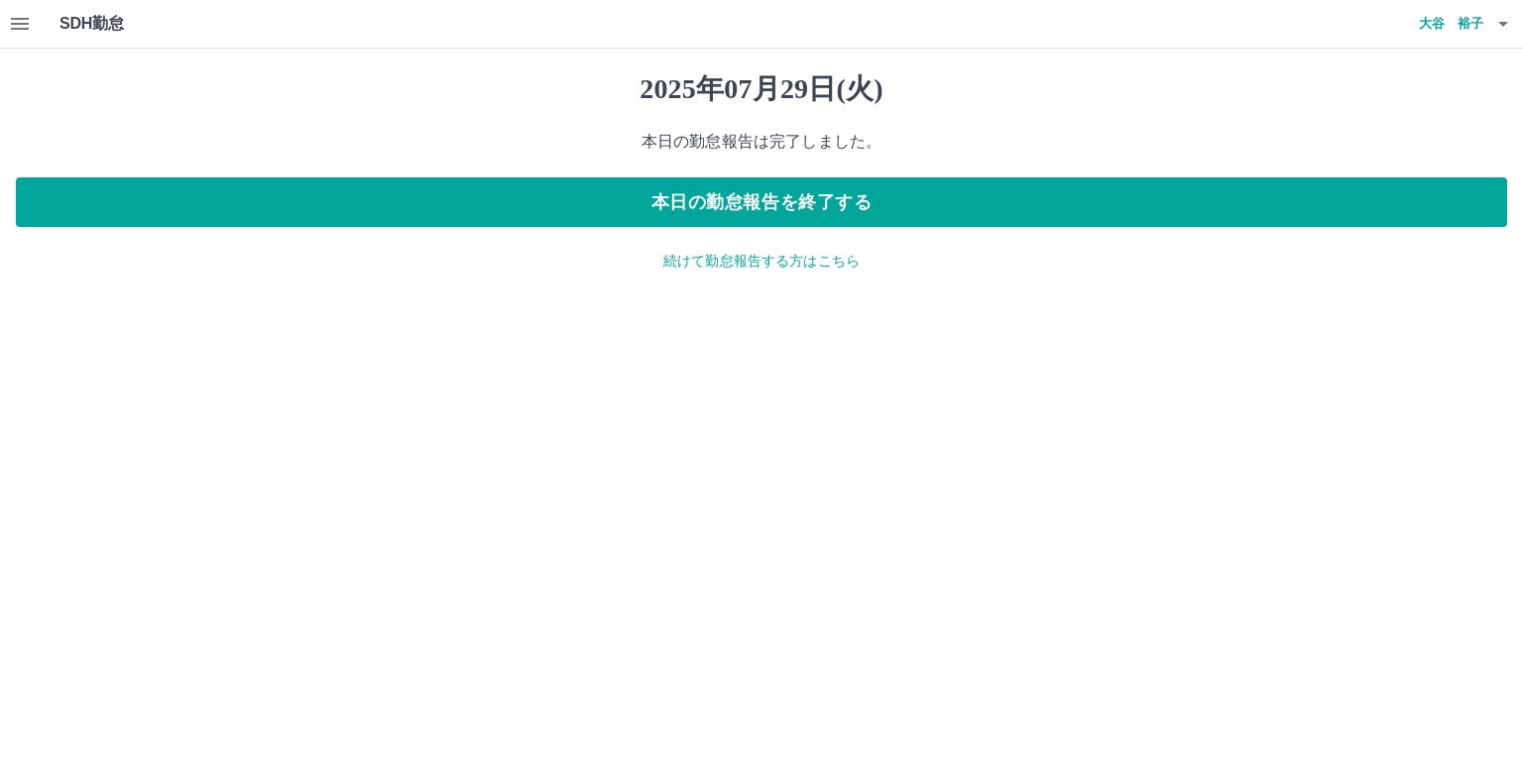 click on "続けて勤怠報告する方はこちら" at bounding box center [762, 261] 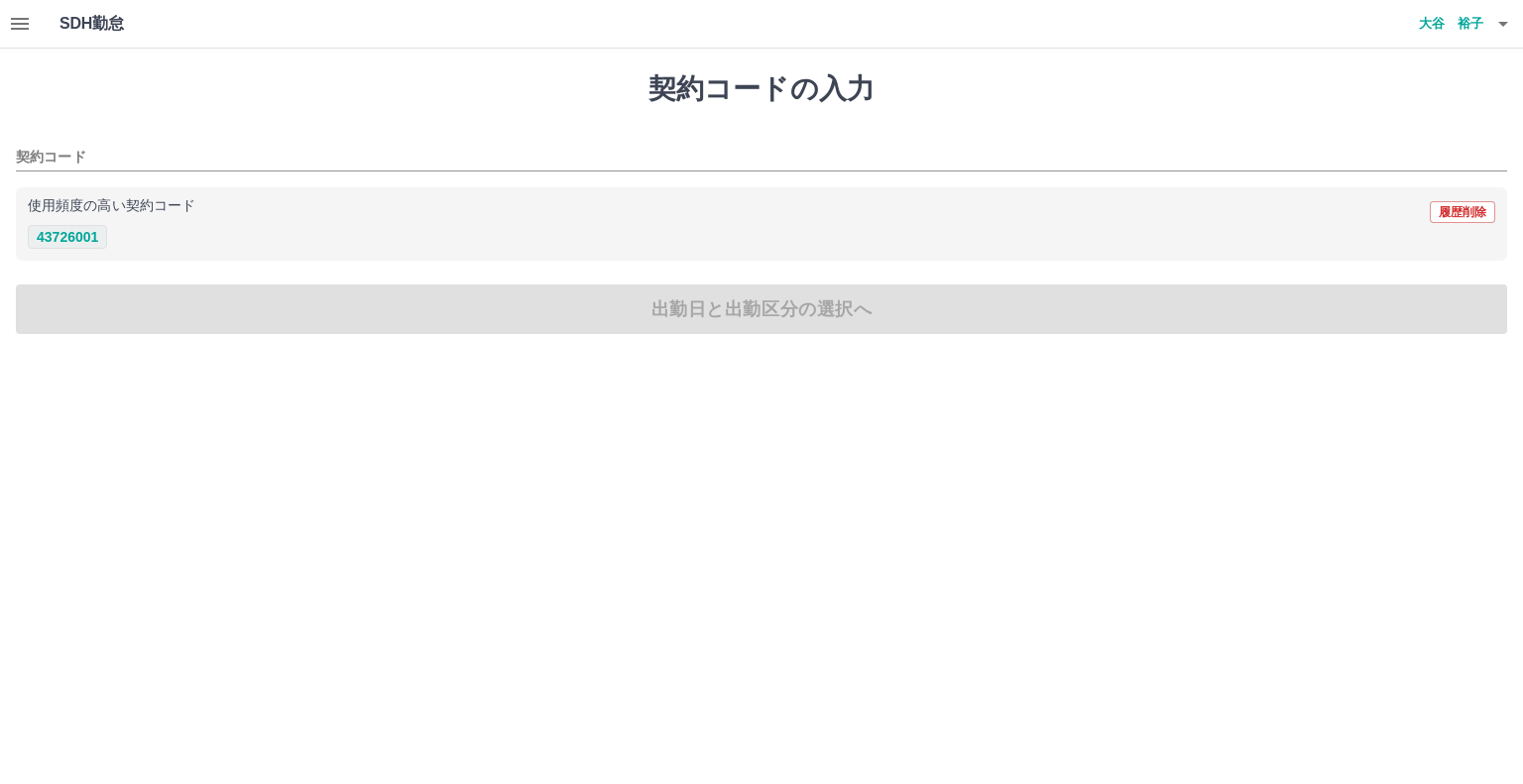 click on "43726001" at bounding box center [67, 237] 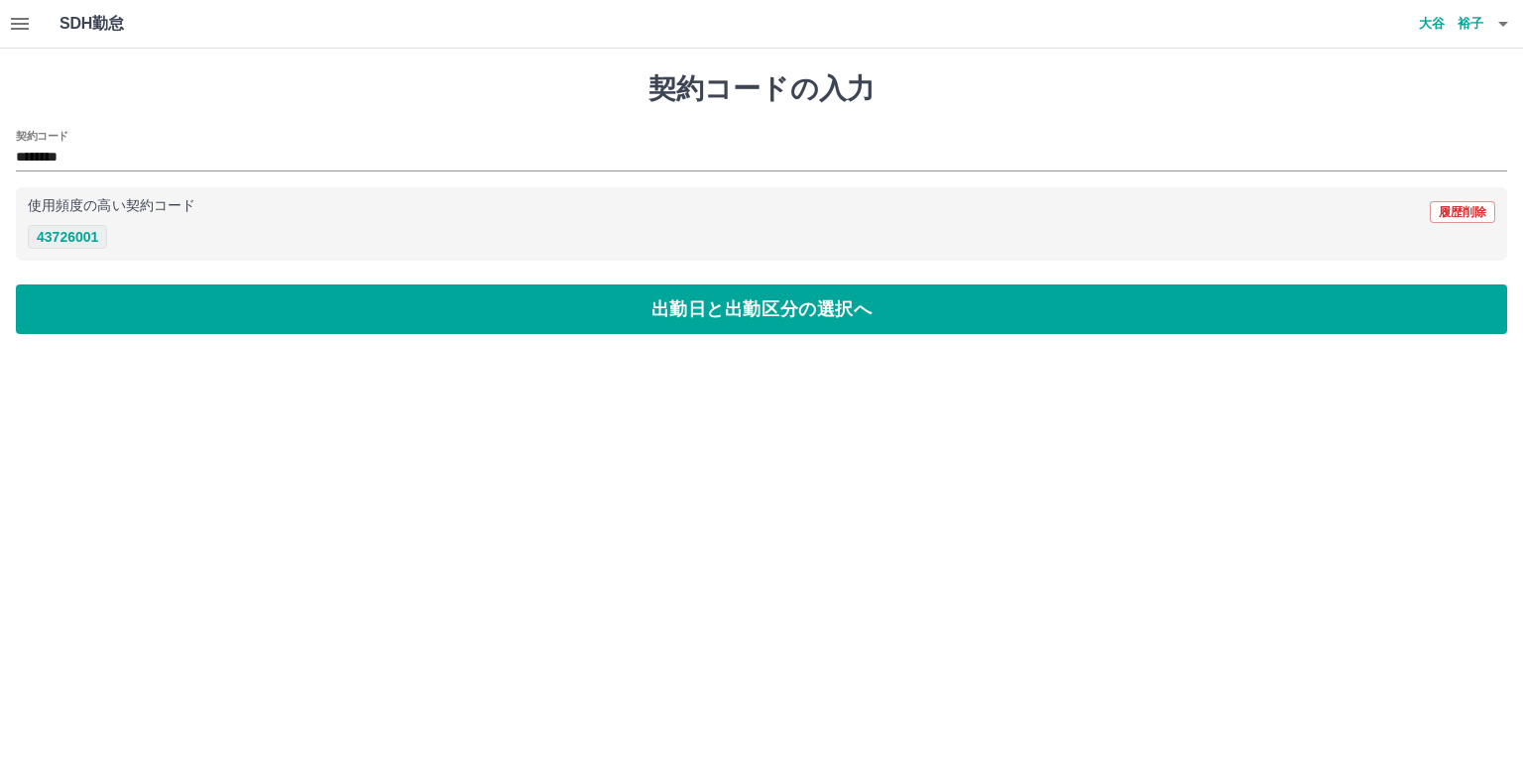 type on "********" 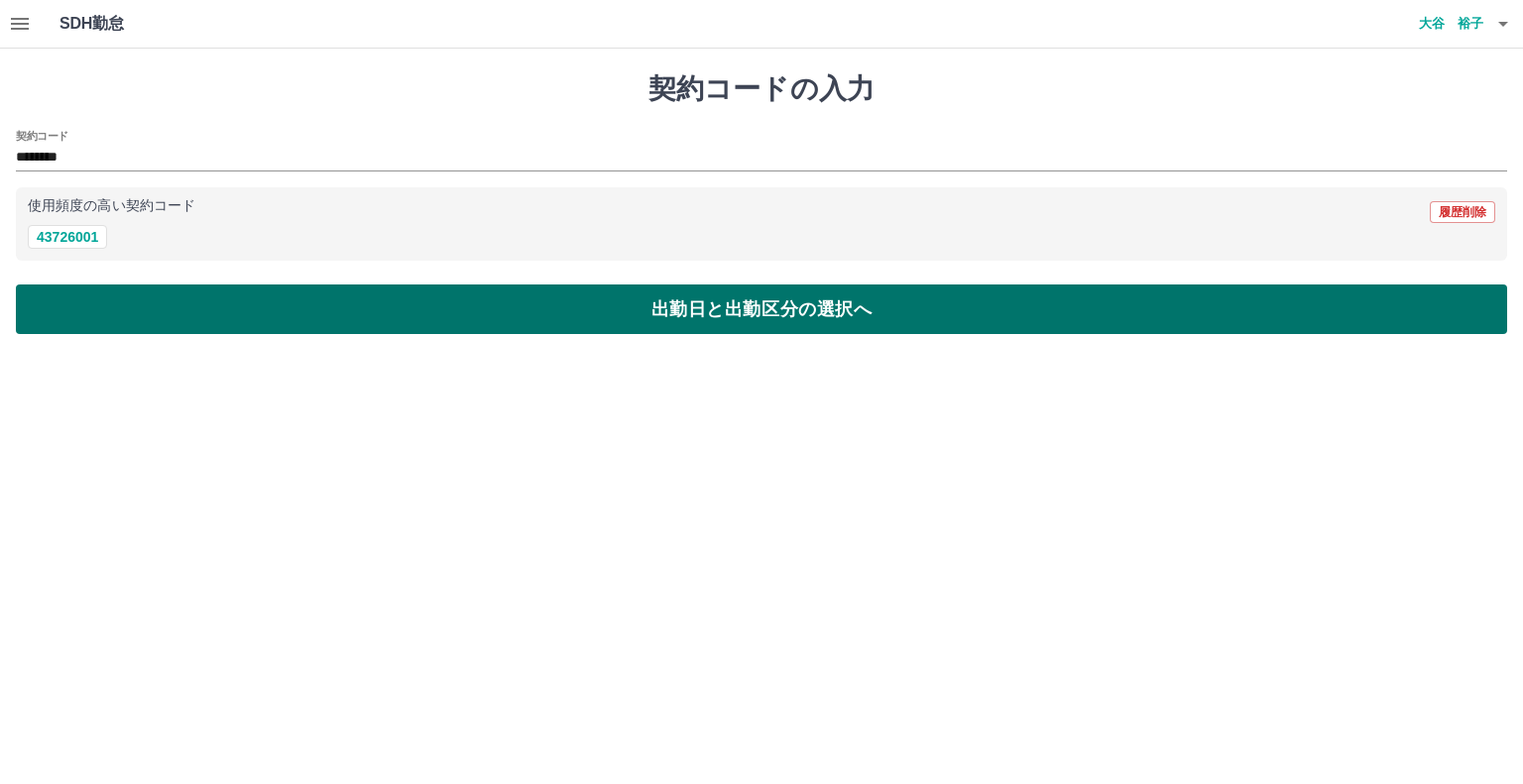 click on "出勤日と出勤区分の選択へ" at bounding box center (762, 309) 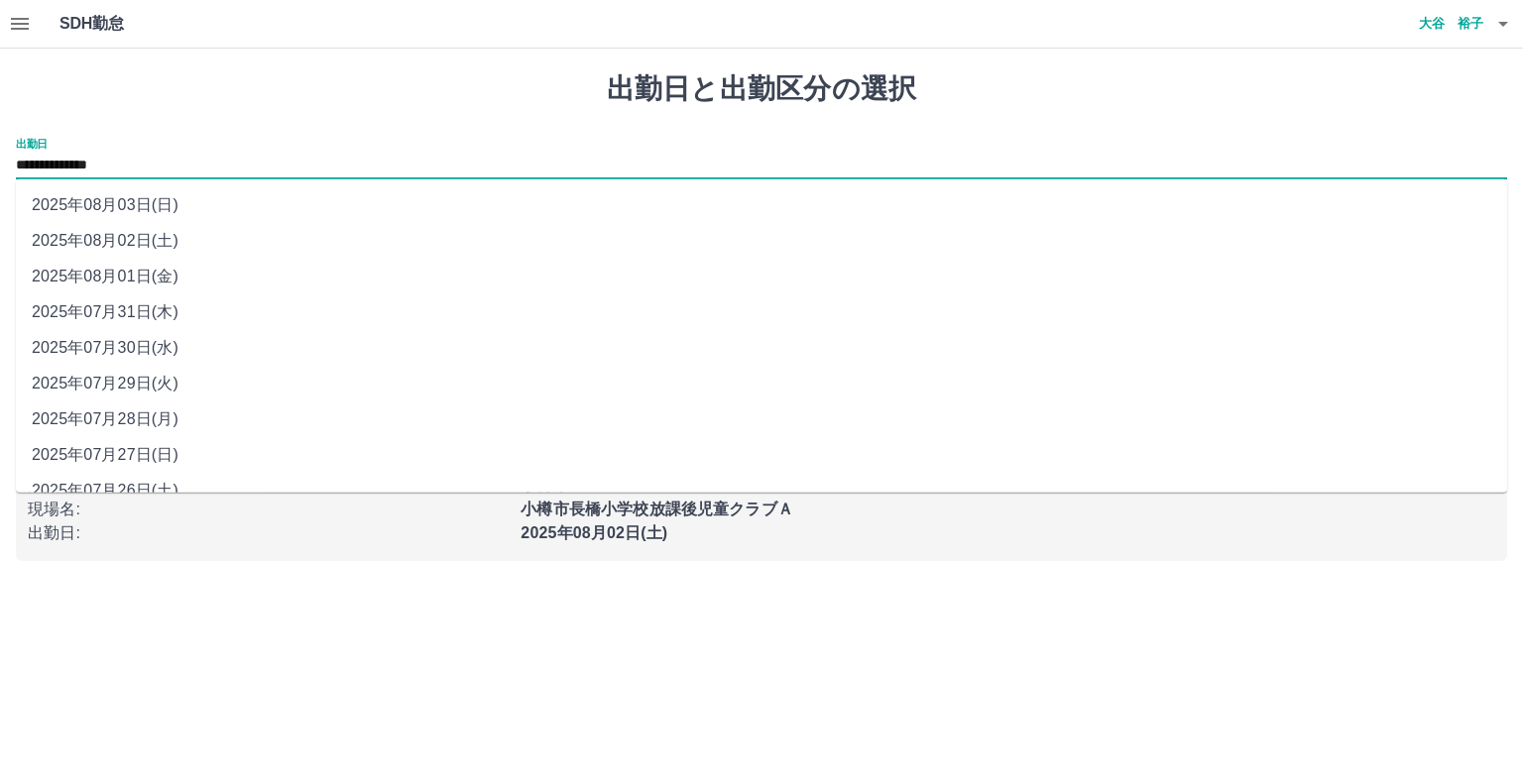 click on "**********" at bounding box center [762, 166] 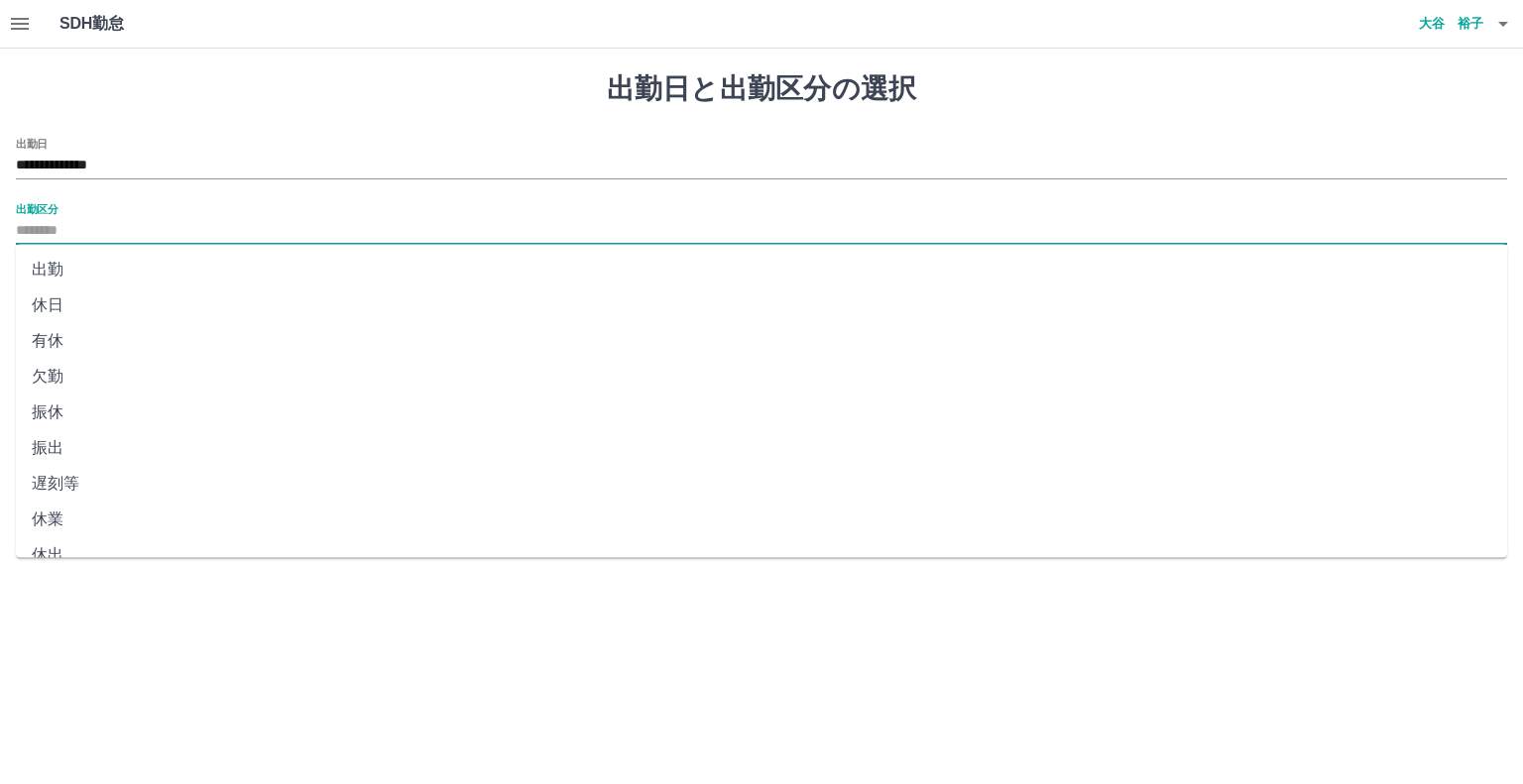 click on "出勤区分" at bounding box center [762, 231] 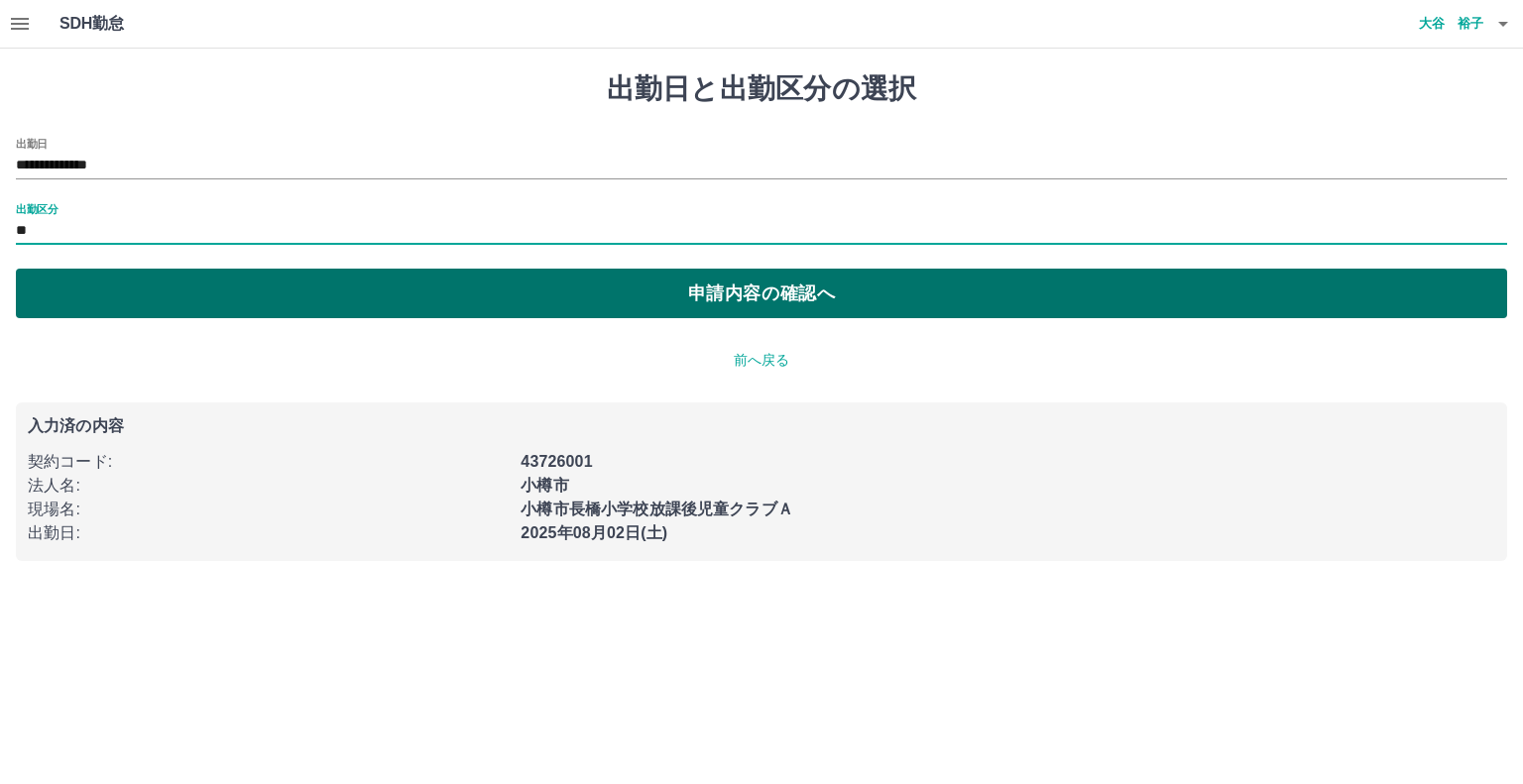 click on "申請内容の確認へ" at bounding box center (762, 293) 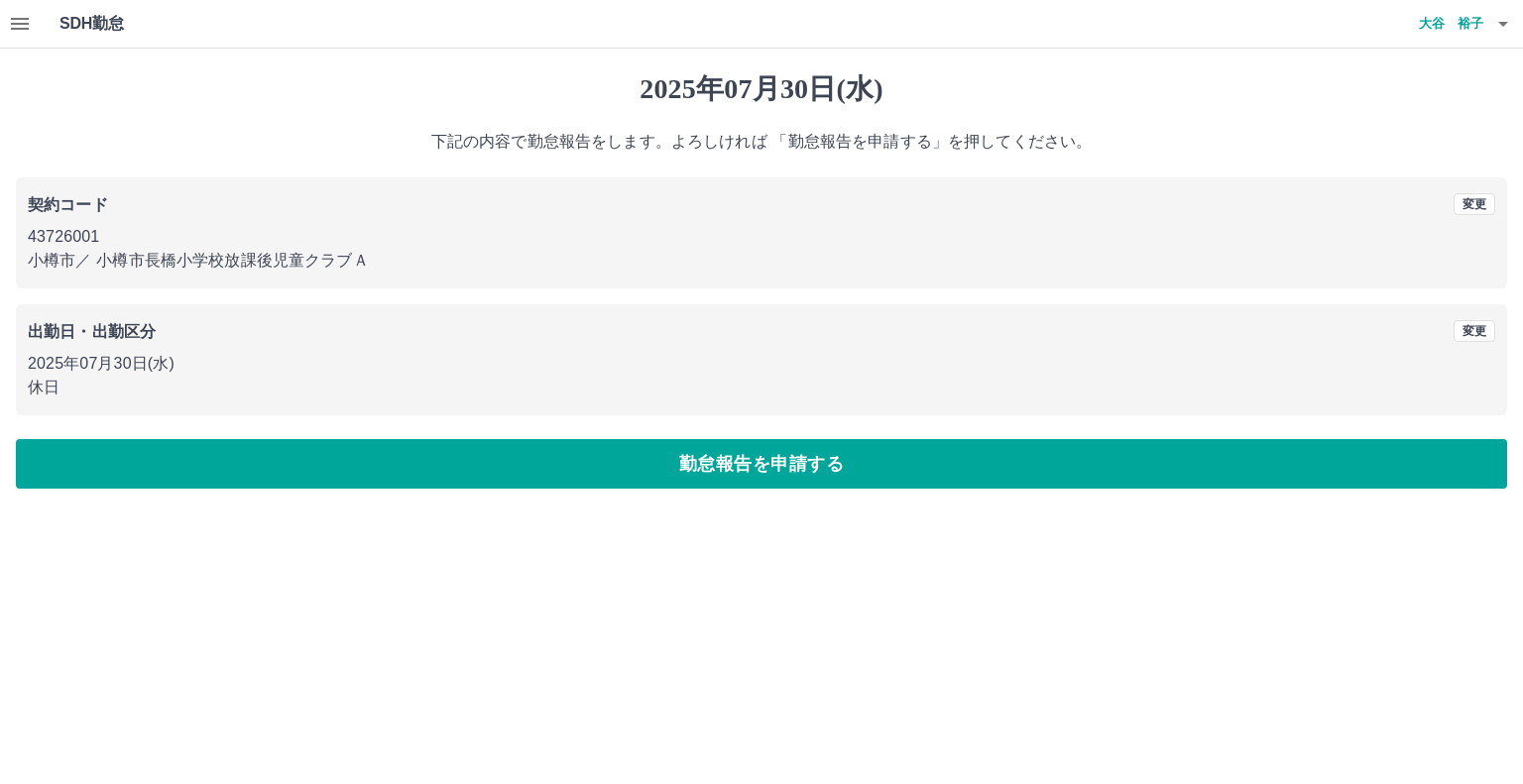 click on "勤怠報告を申請する" at bounding box center [762, 464] 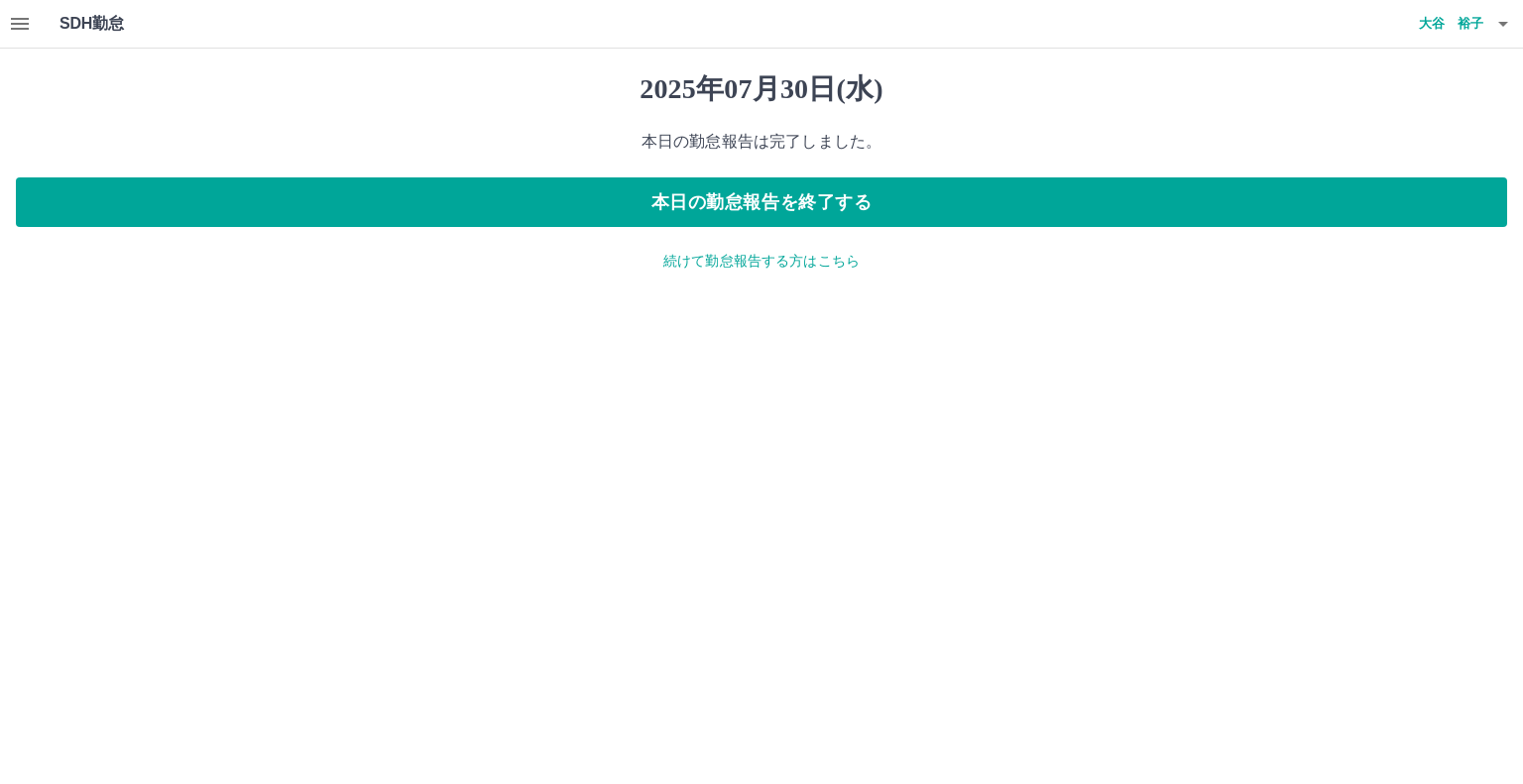 click on "続けて勤怠報告する方はこちら" at bounding box center (762, 261) 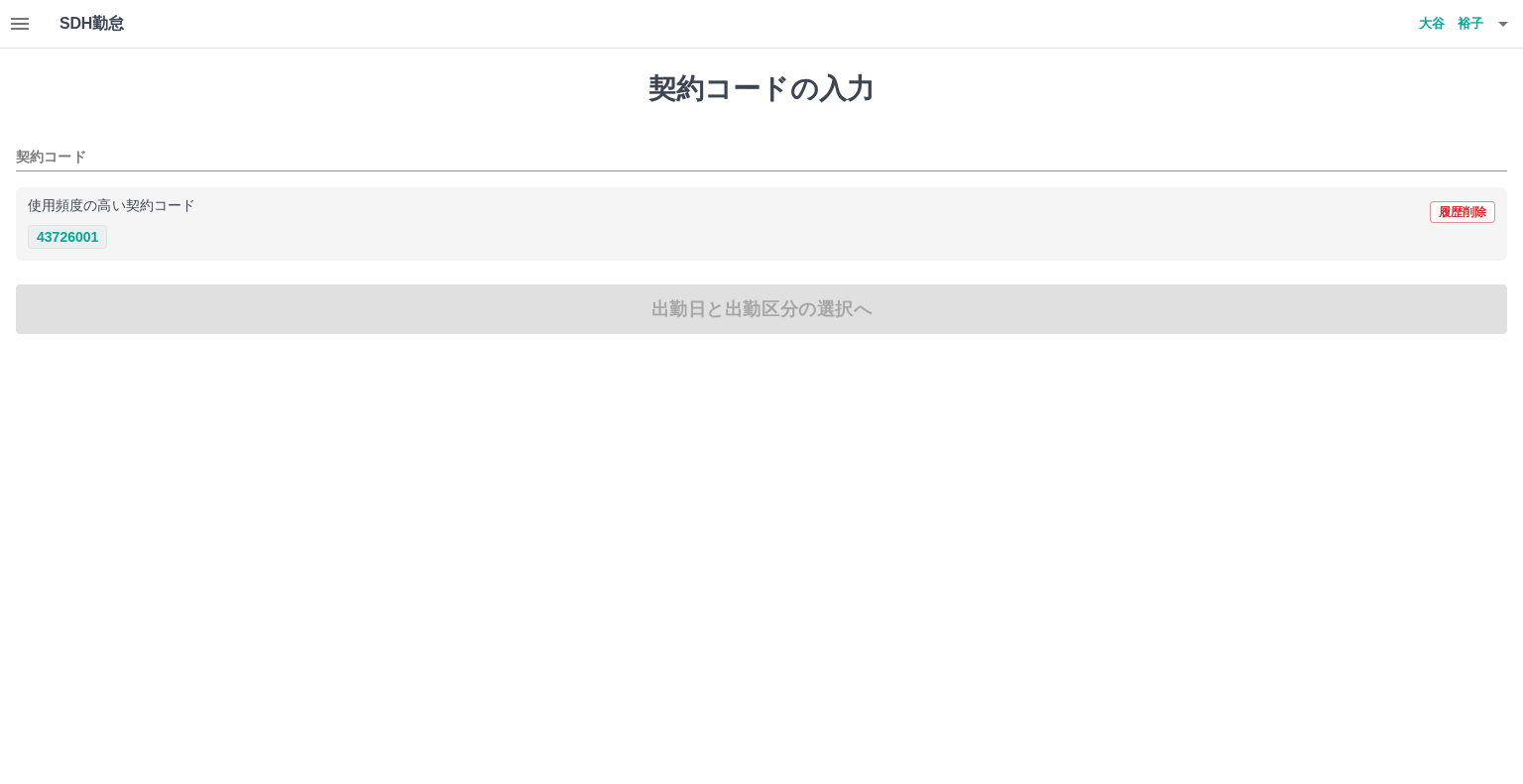 click on "43726001" at bounding box center [67, 237] 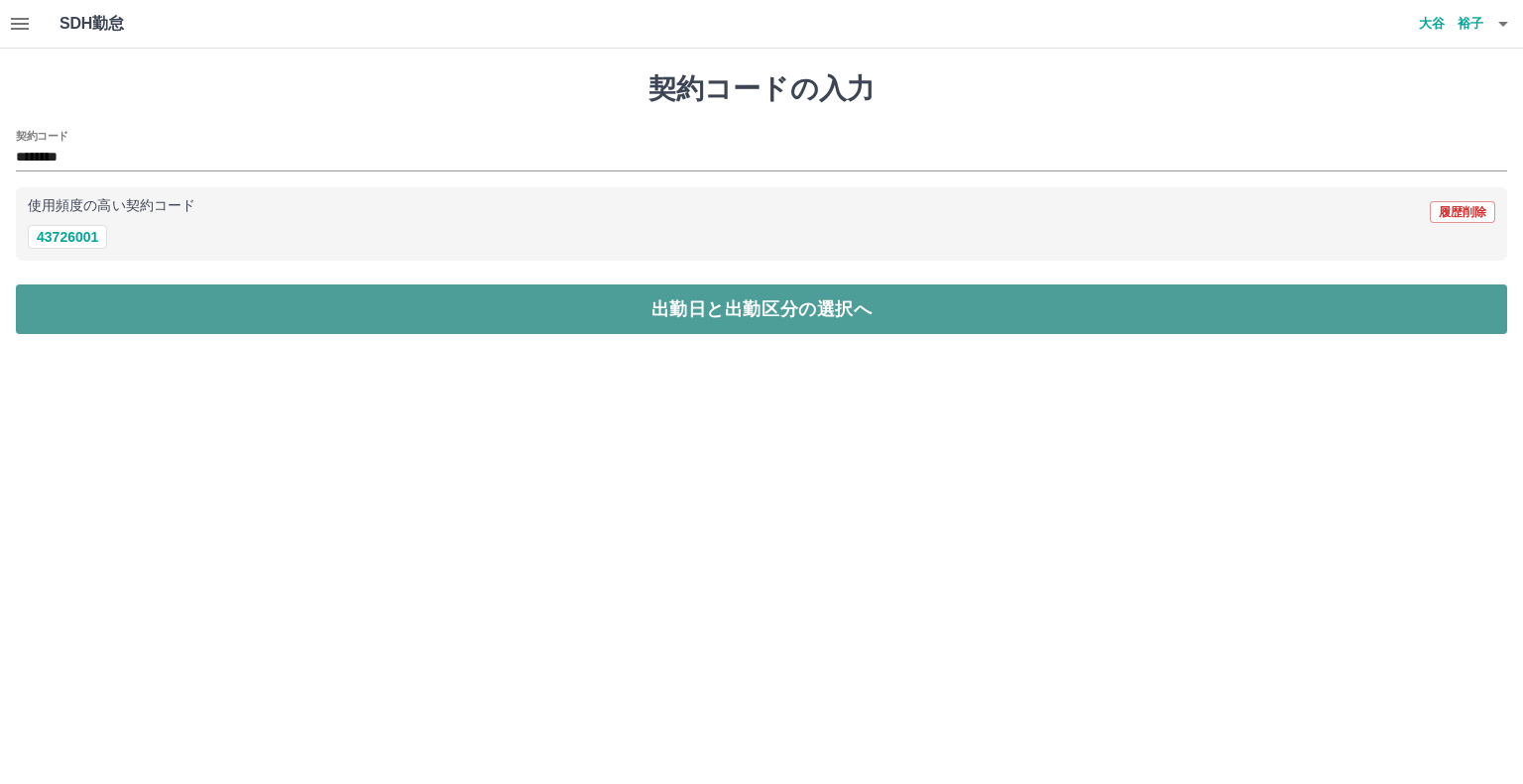click on "出勤日と出勤区分の選択へ" at bounding box center [762, 309] 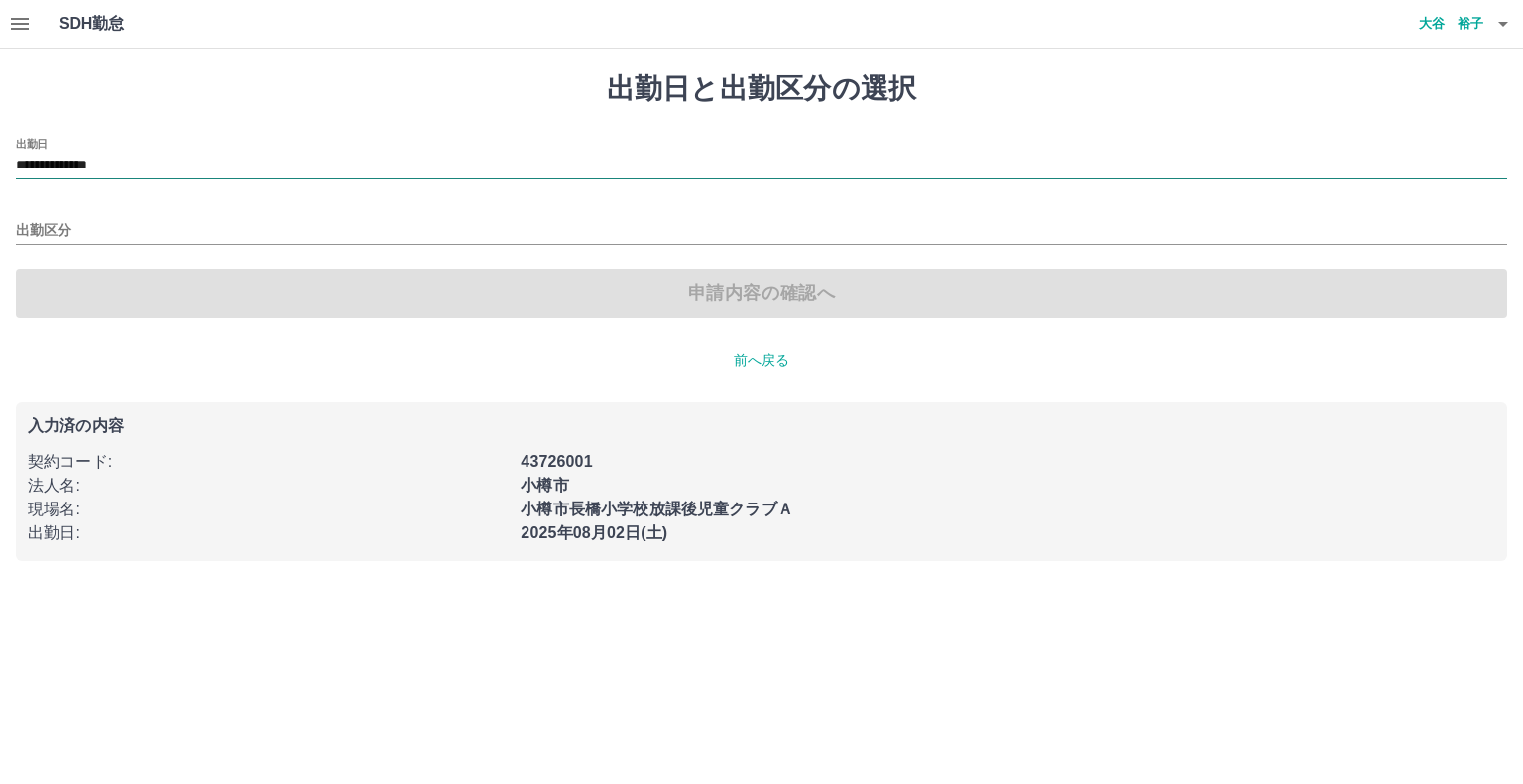 click on "**********" at bounding box center [762, 166] 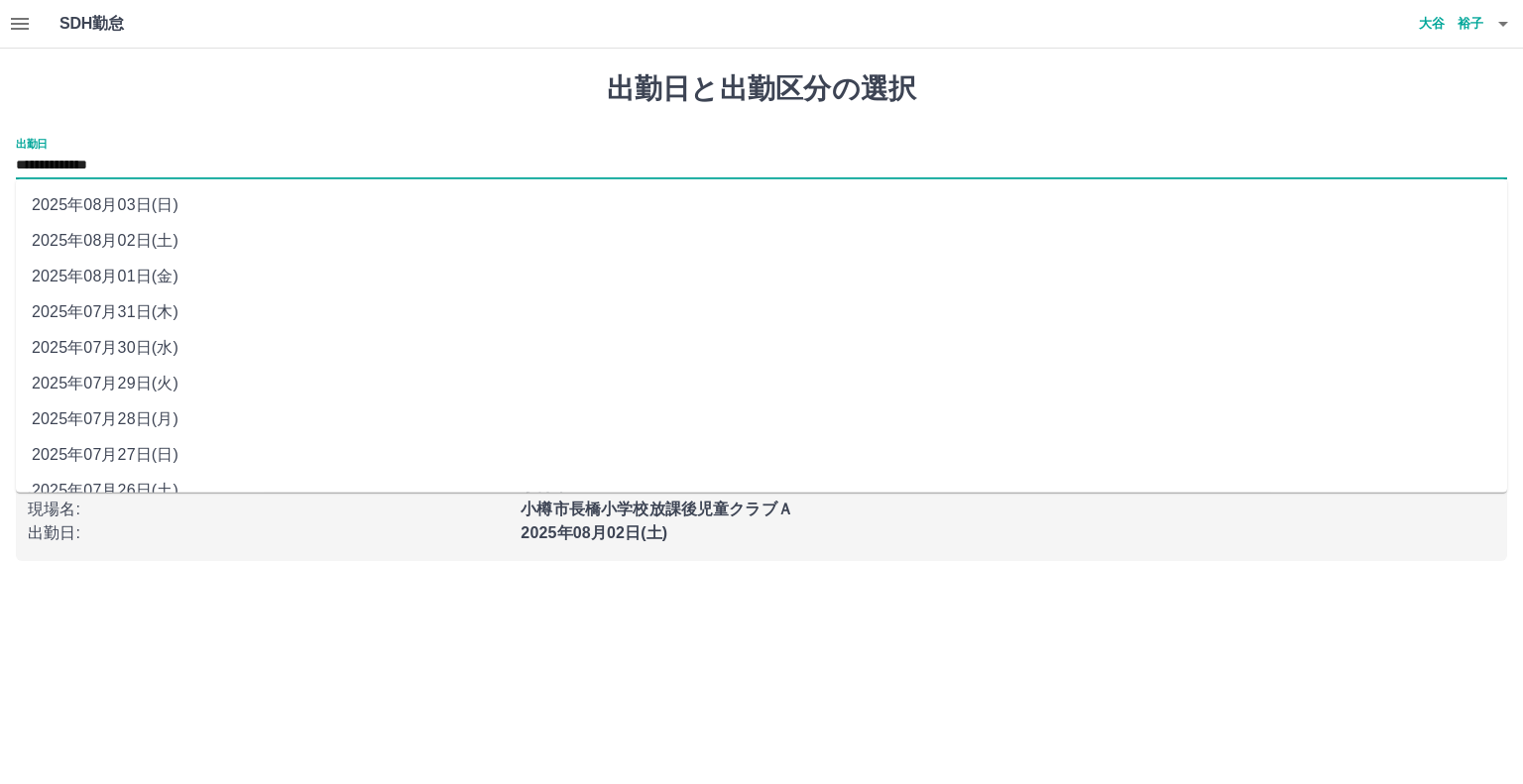 click on "2025年07月31日(木)" at bounding box center [762, 312] 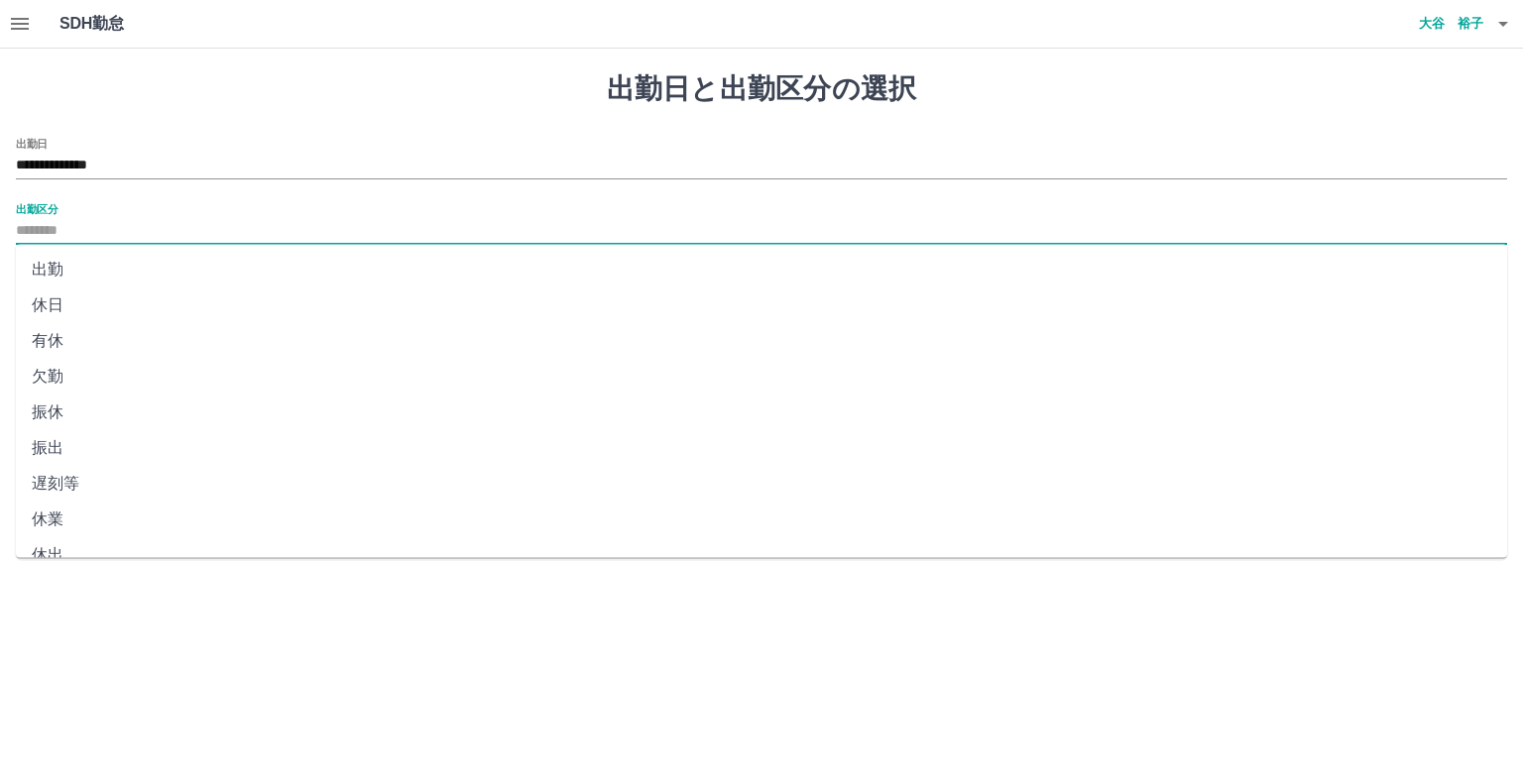 click on "出勤区分" at bounding box center (762, 231) 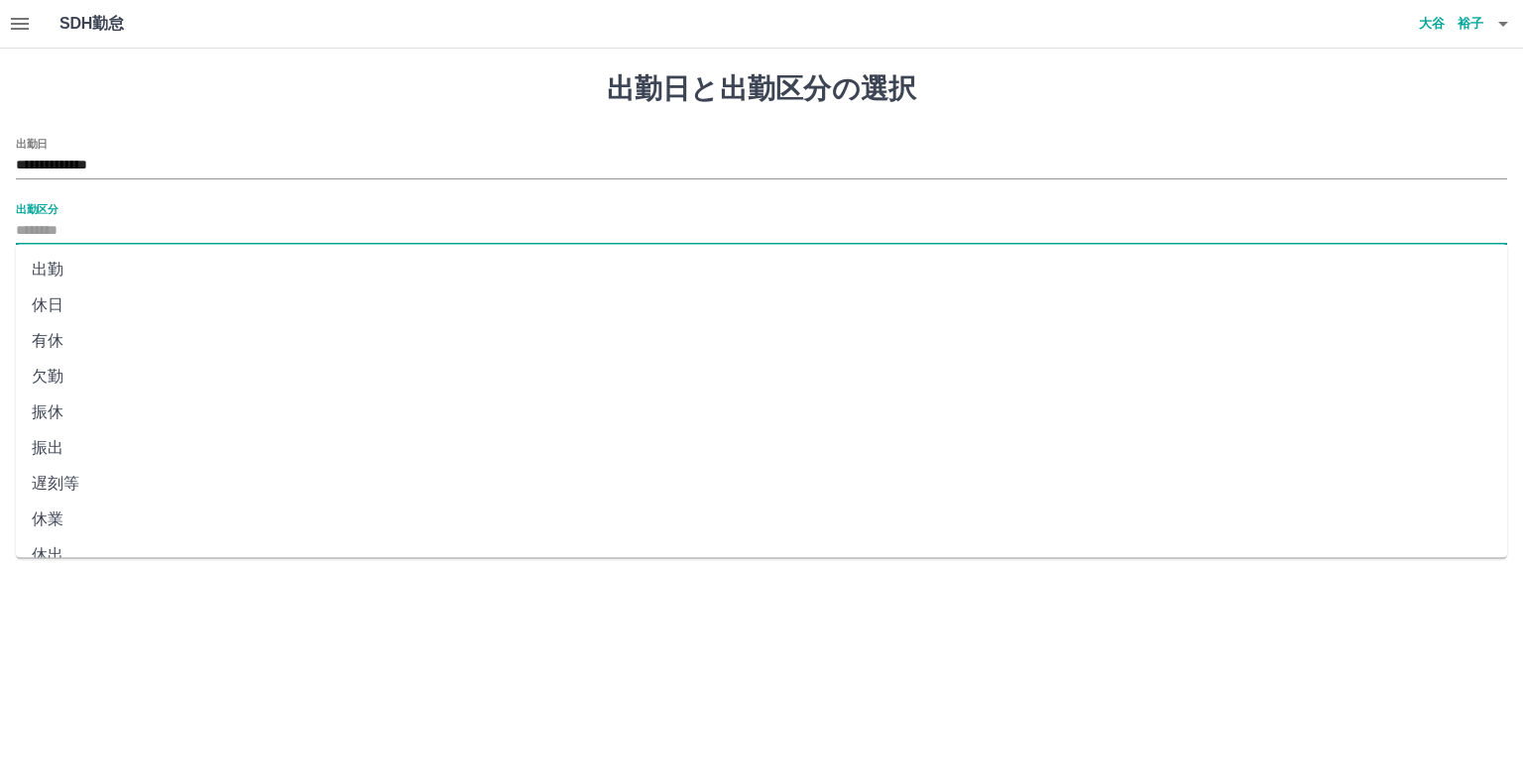 click on "休日" at bounding box center [762, 305] 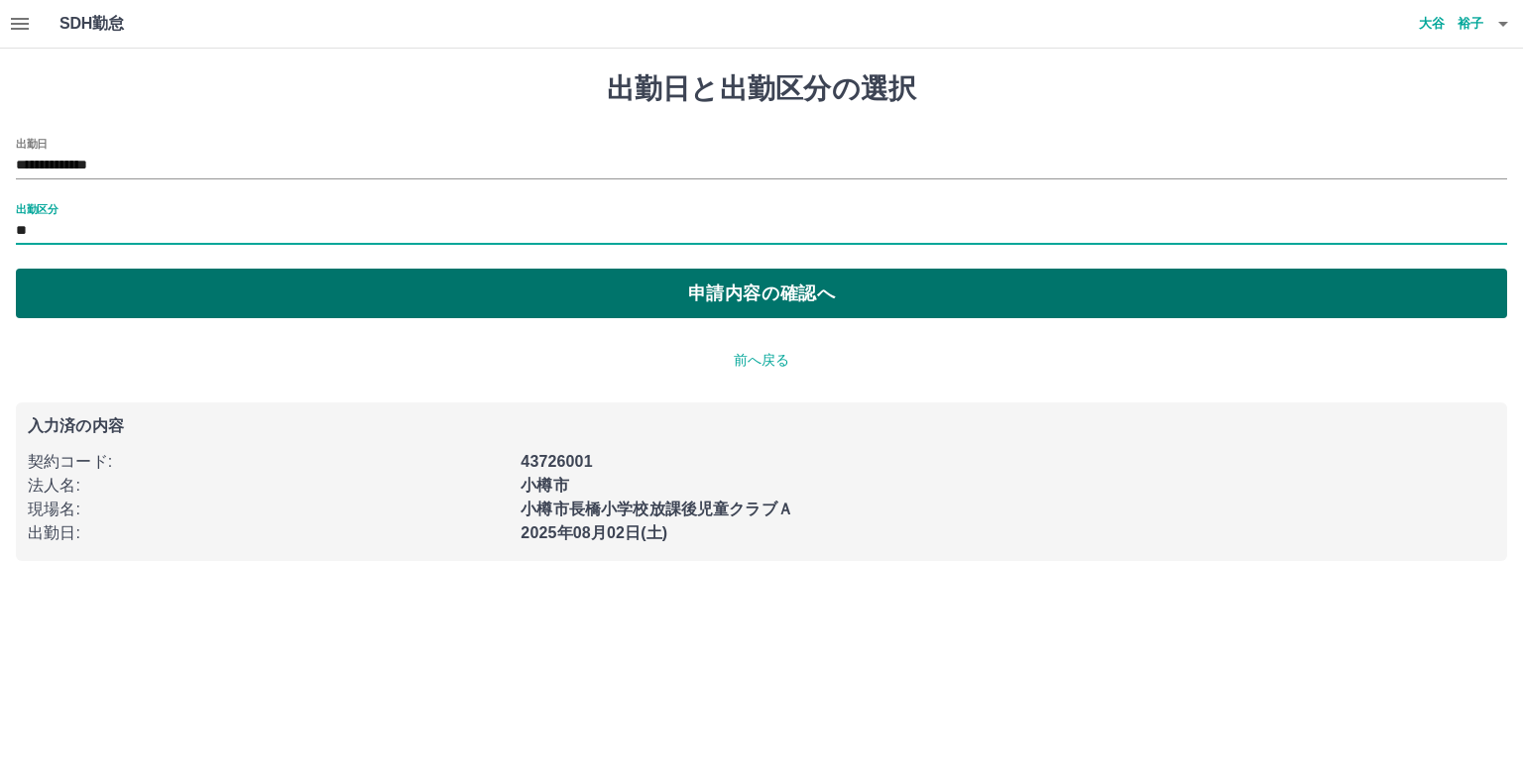 click on "申請内容の確認へ" at bounding box center [762, 293] 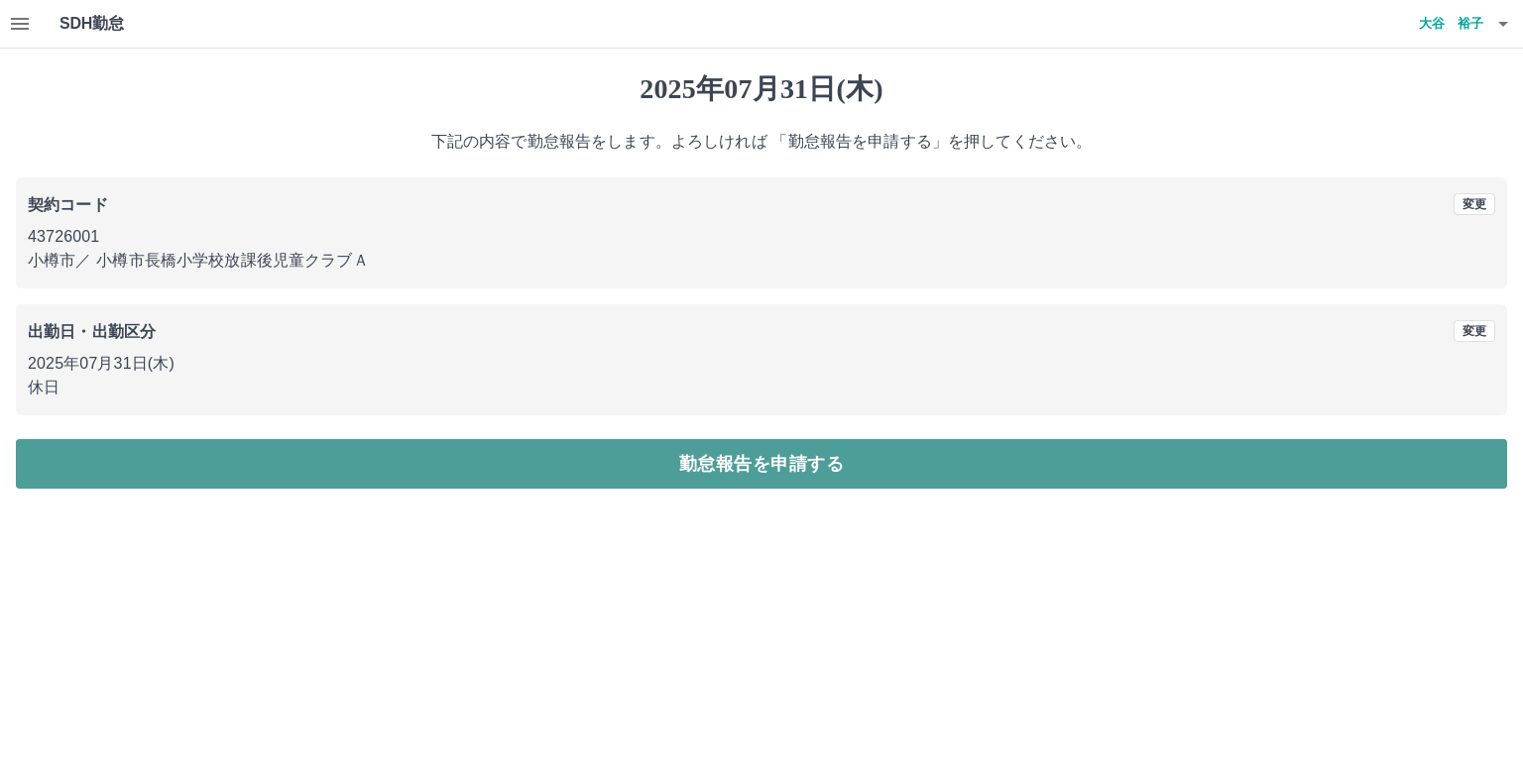 click on "勤怠報告を申請する" at bounding box center [762, 464] 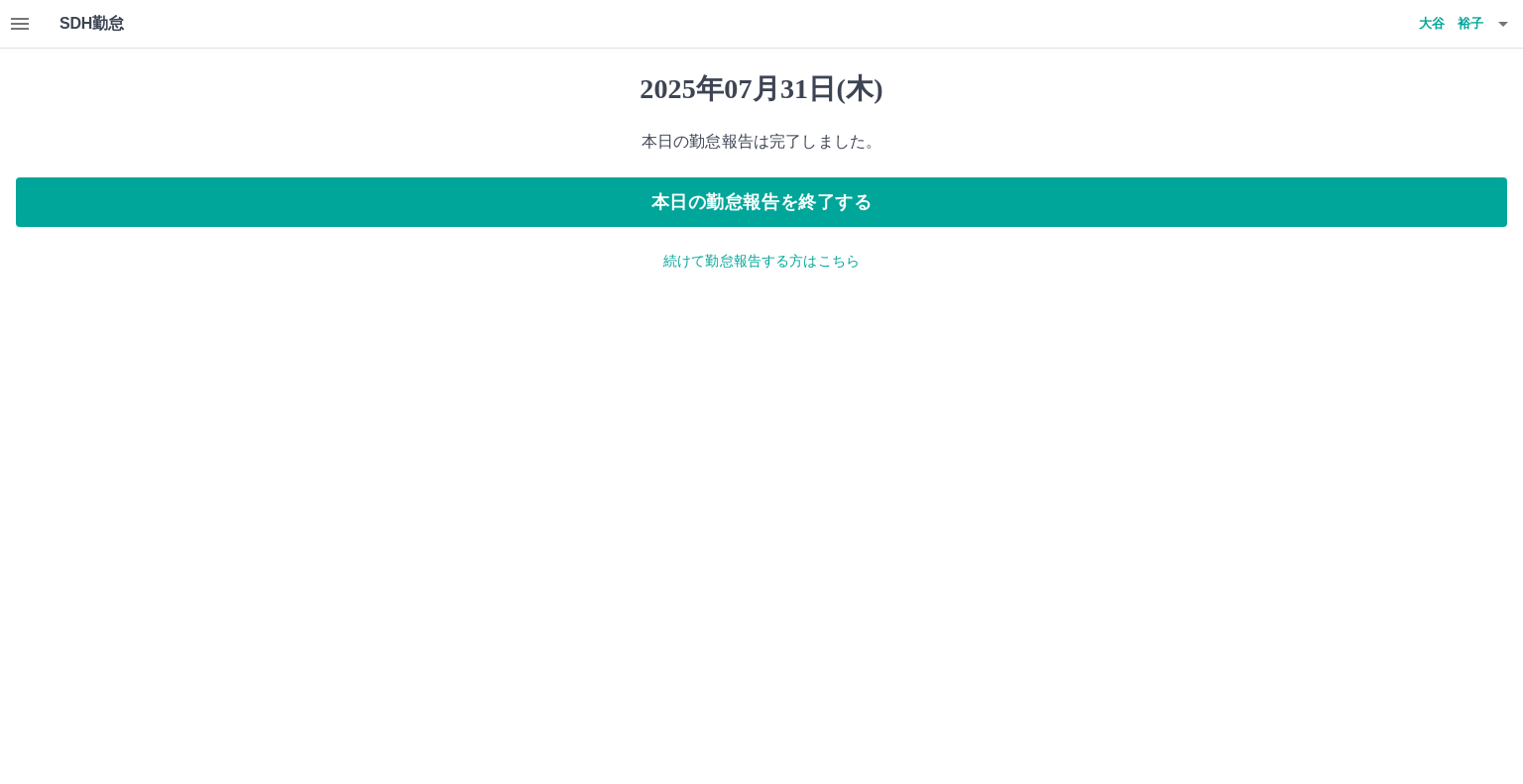 click on "続けて勤怠報告する方はこちら" at bounding box center (762, 261) 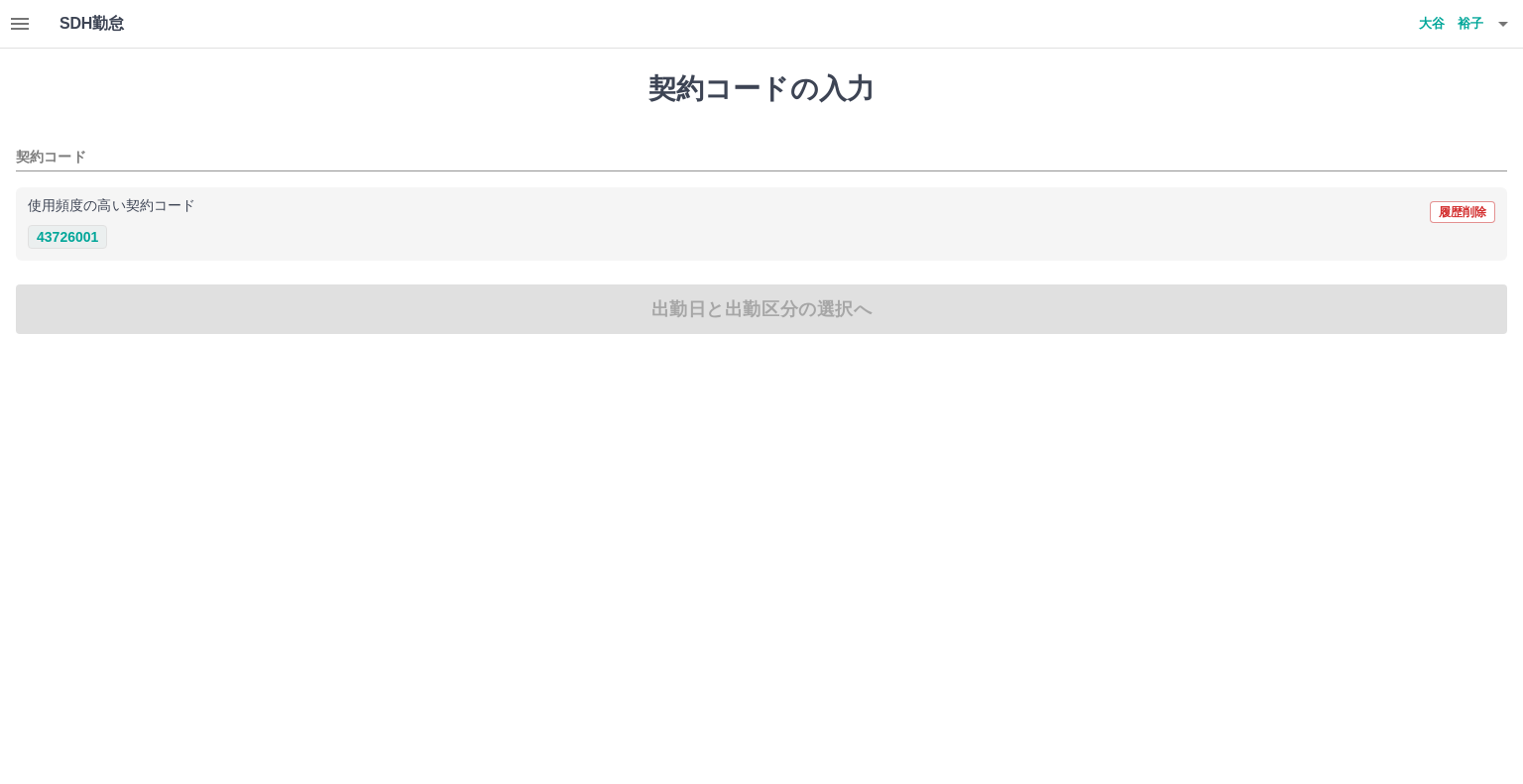 click on "43726001" at bounding box center [67, 237] 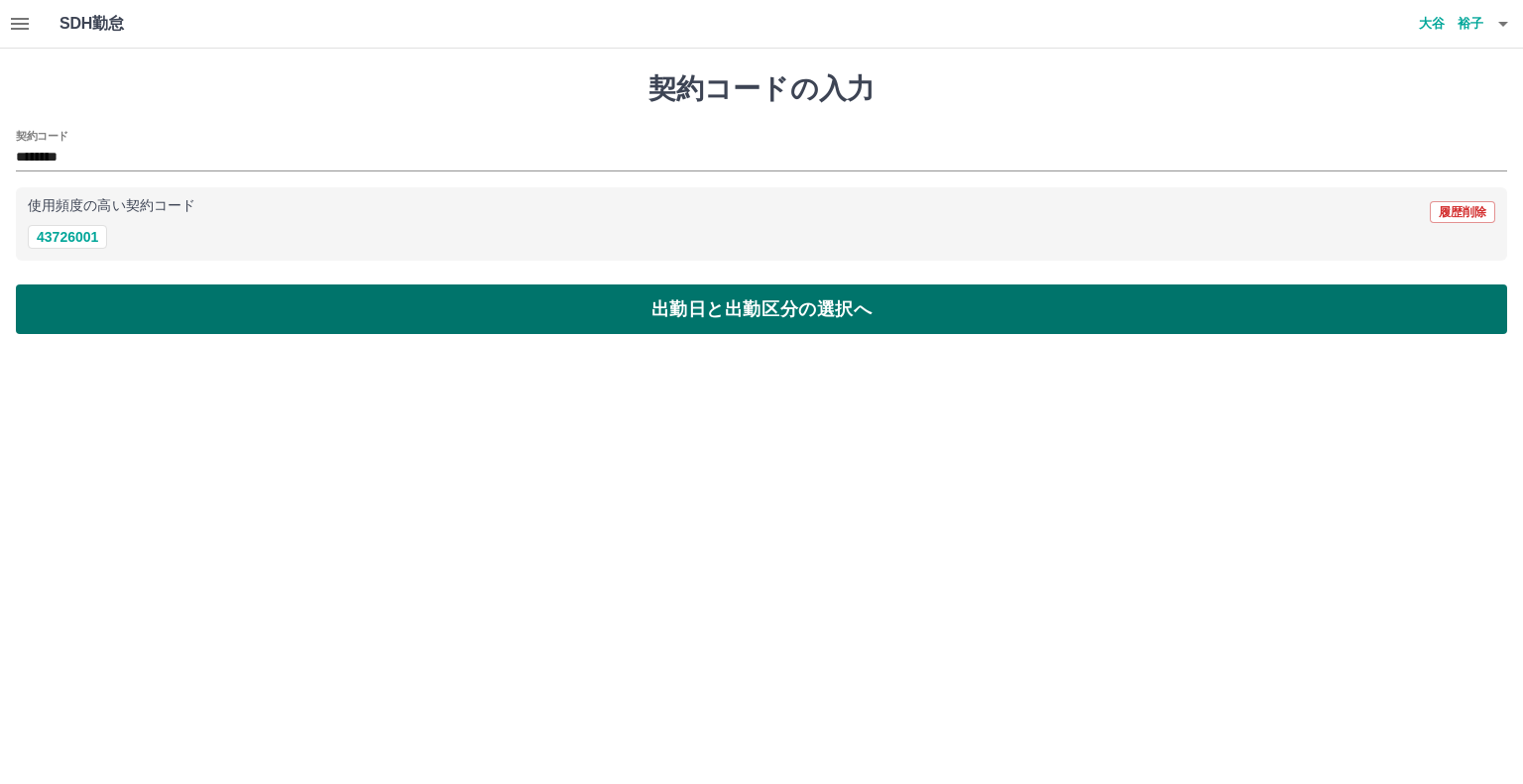 click on "出勤日と出勤区分の選択へ" at bounding box center (762, 309) 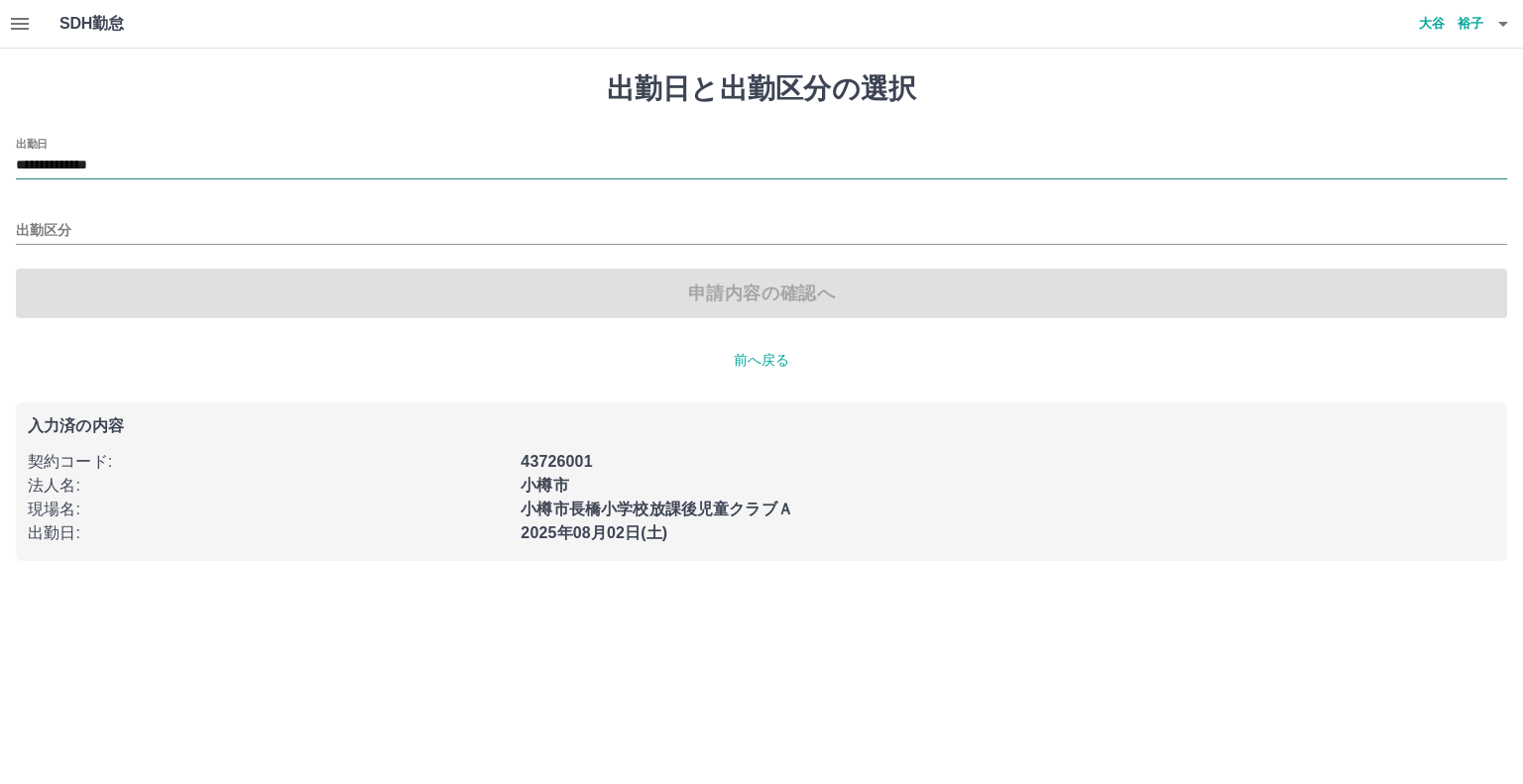 click on "**********" at bounding box center (762, 166) 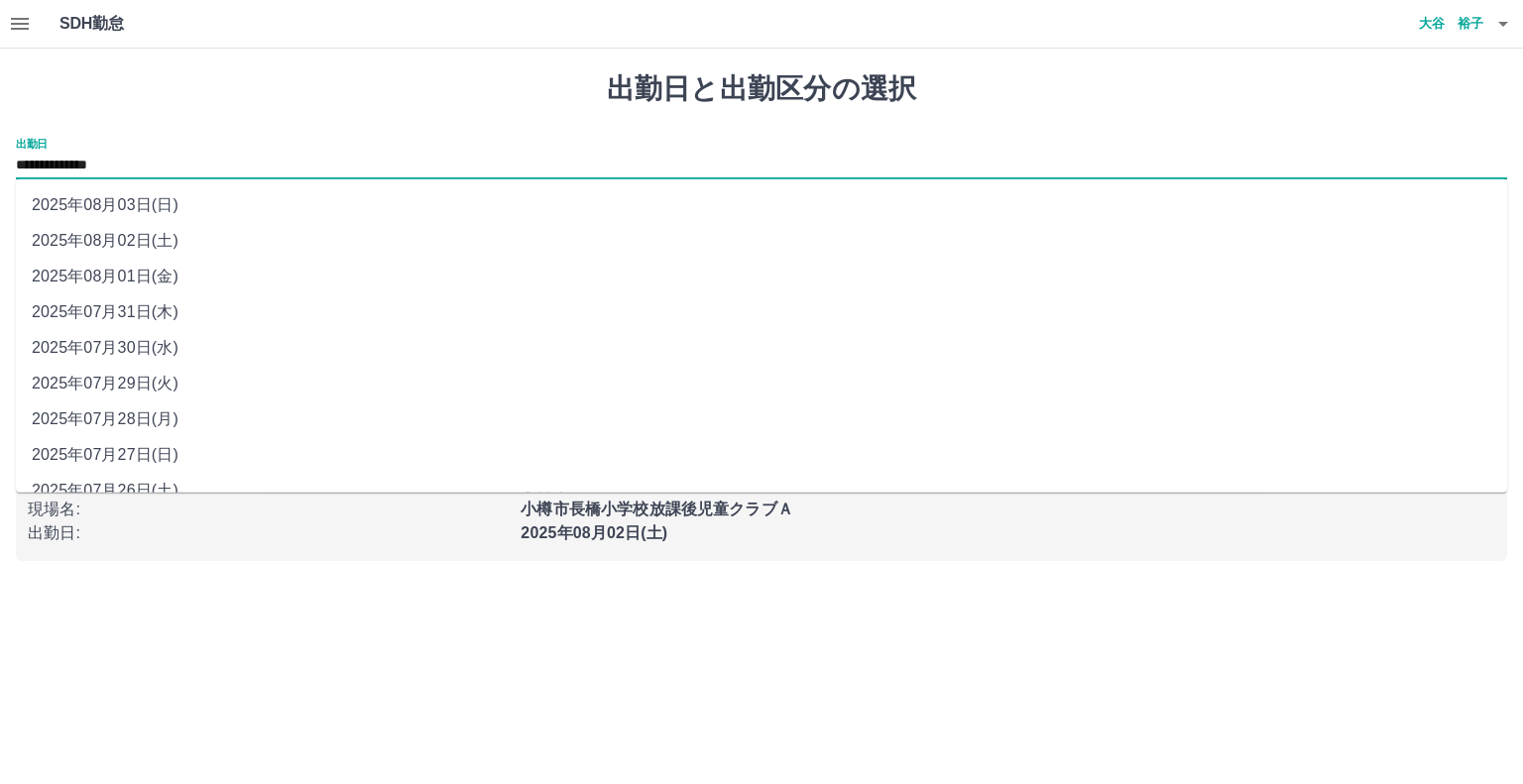 click on "2025年08月01日(金)" at bounding box center [762, 277] 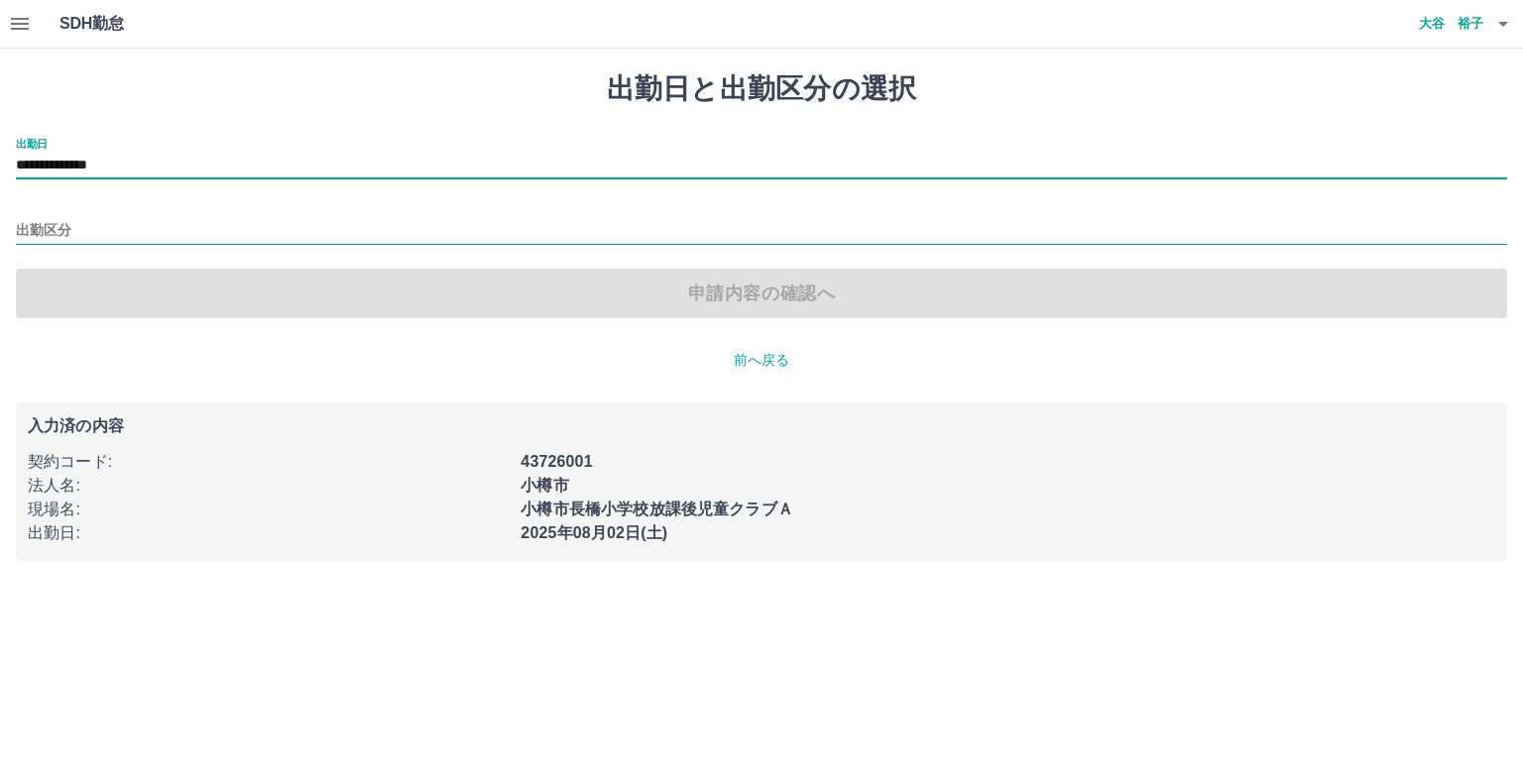 click on "出勤区分" at bounding box center [762, 231] 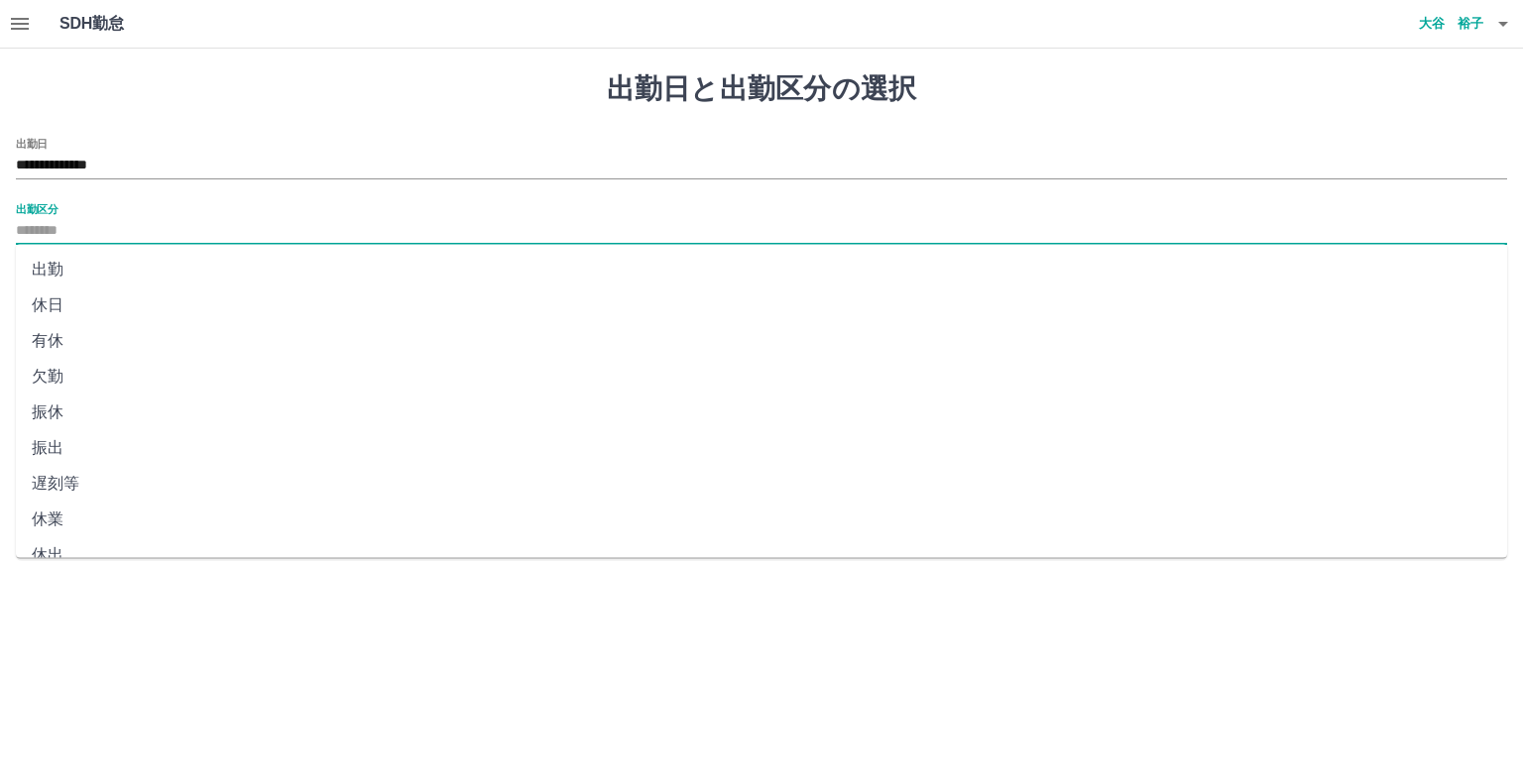 click on "休日" at bounding box center (762, 305) 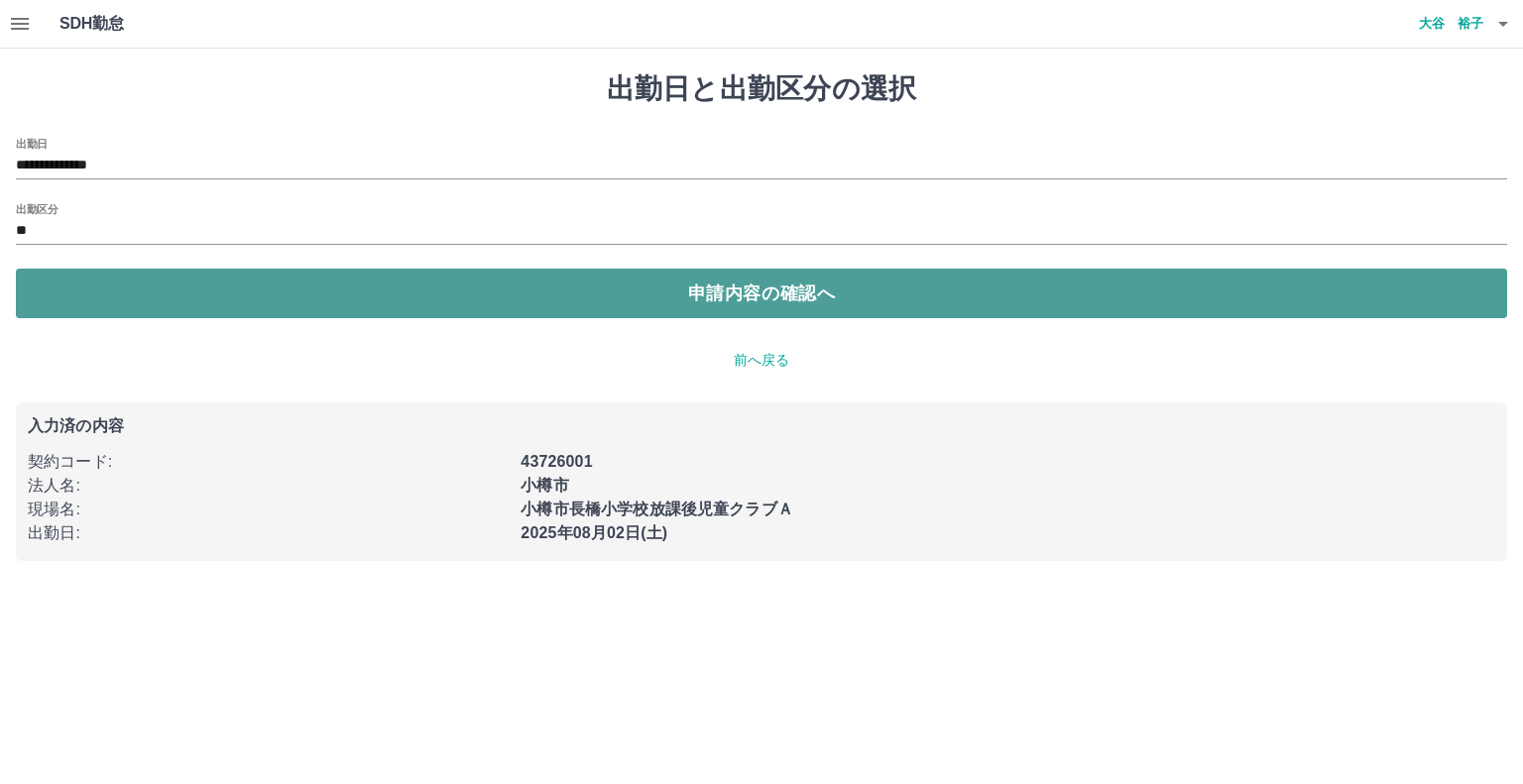 click on "申請内容の確認へ" at bounding box center (762, 293) 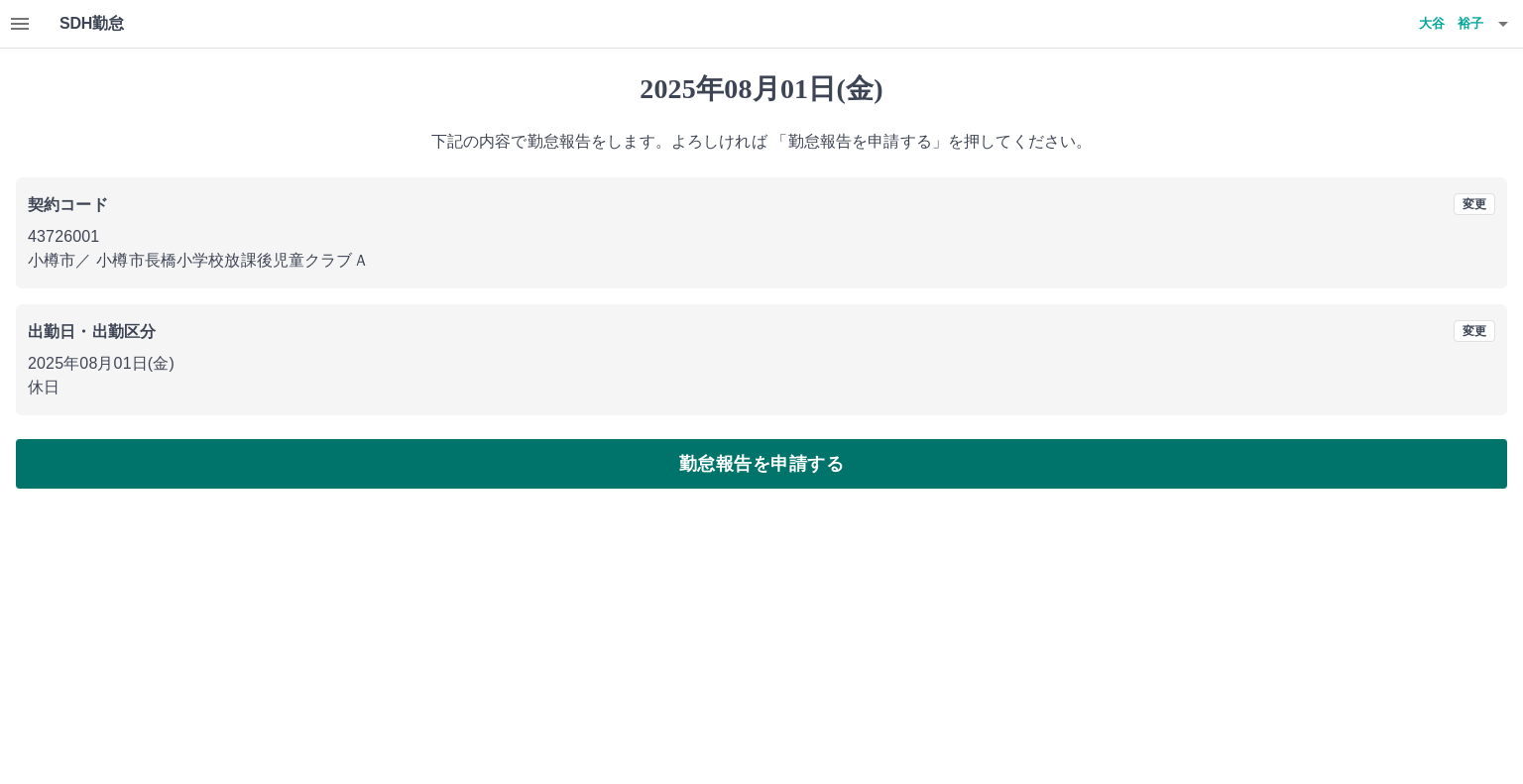 click on "勤怠報告を申請する" at bounding box center [762, 464] 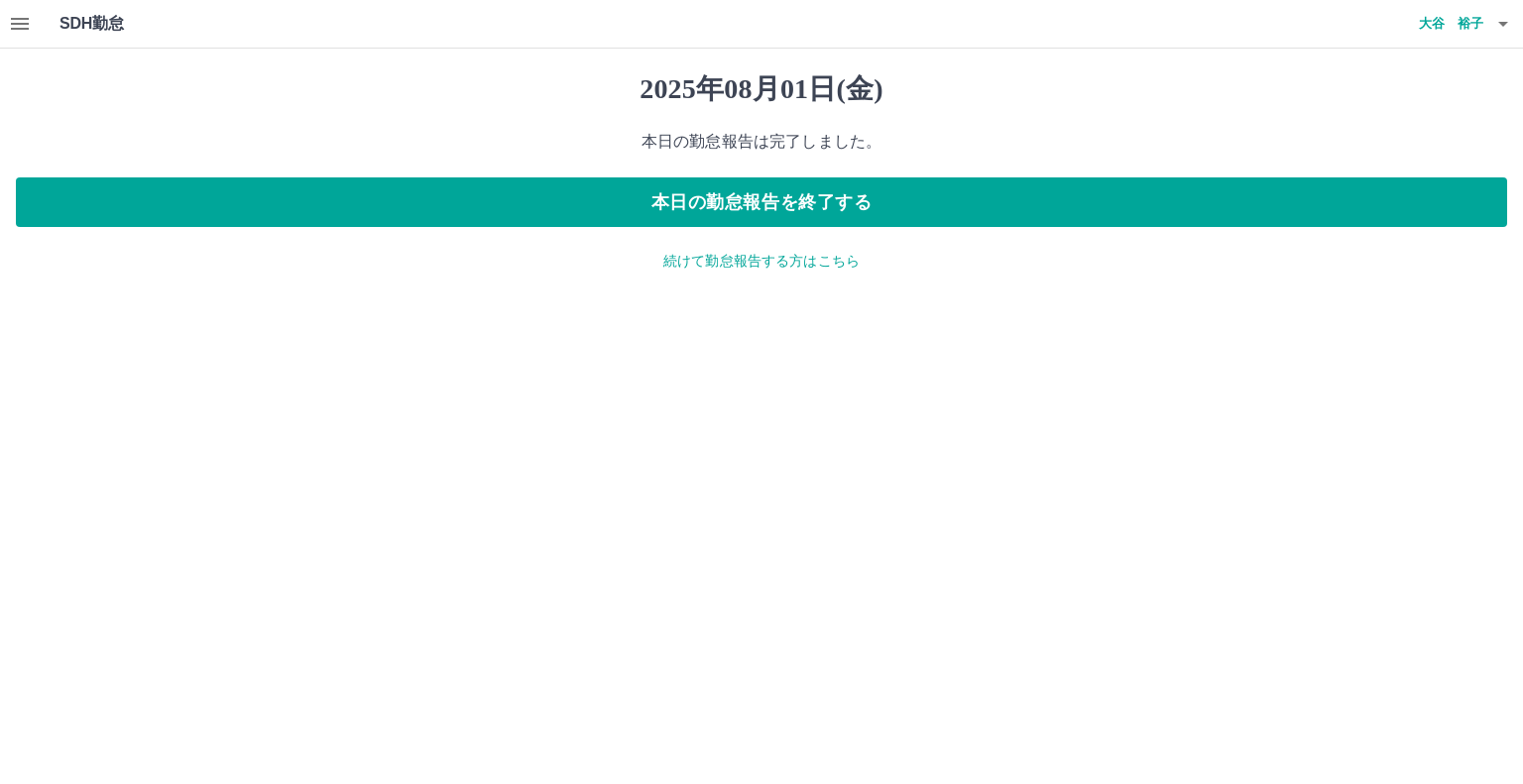 click on "続けて勤怠報告する方はこちら" at bounding box center [762, 261] 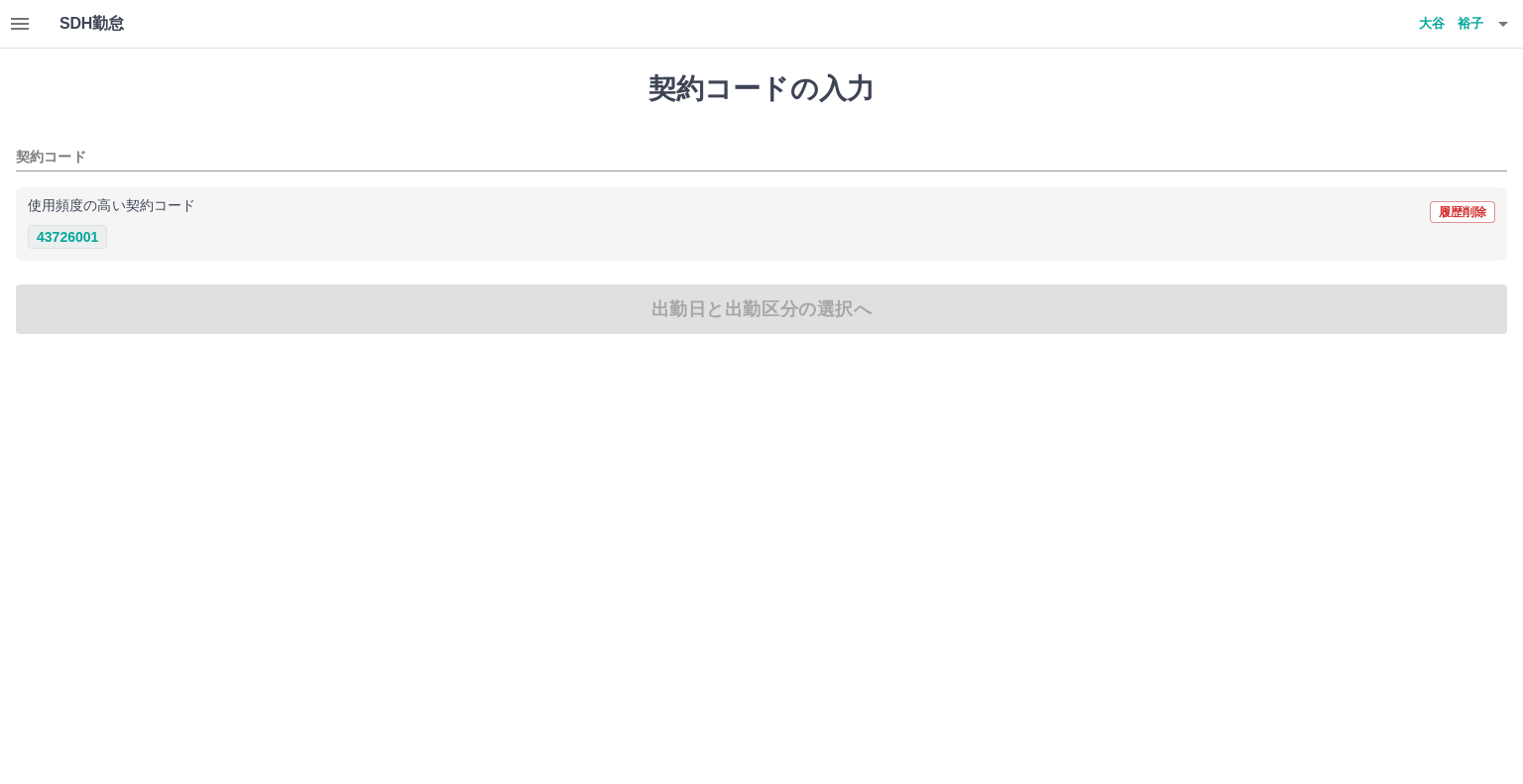 click on "43726001" at bounding box center [67, 237] 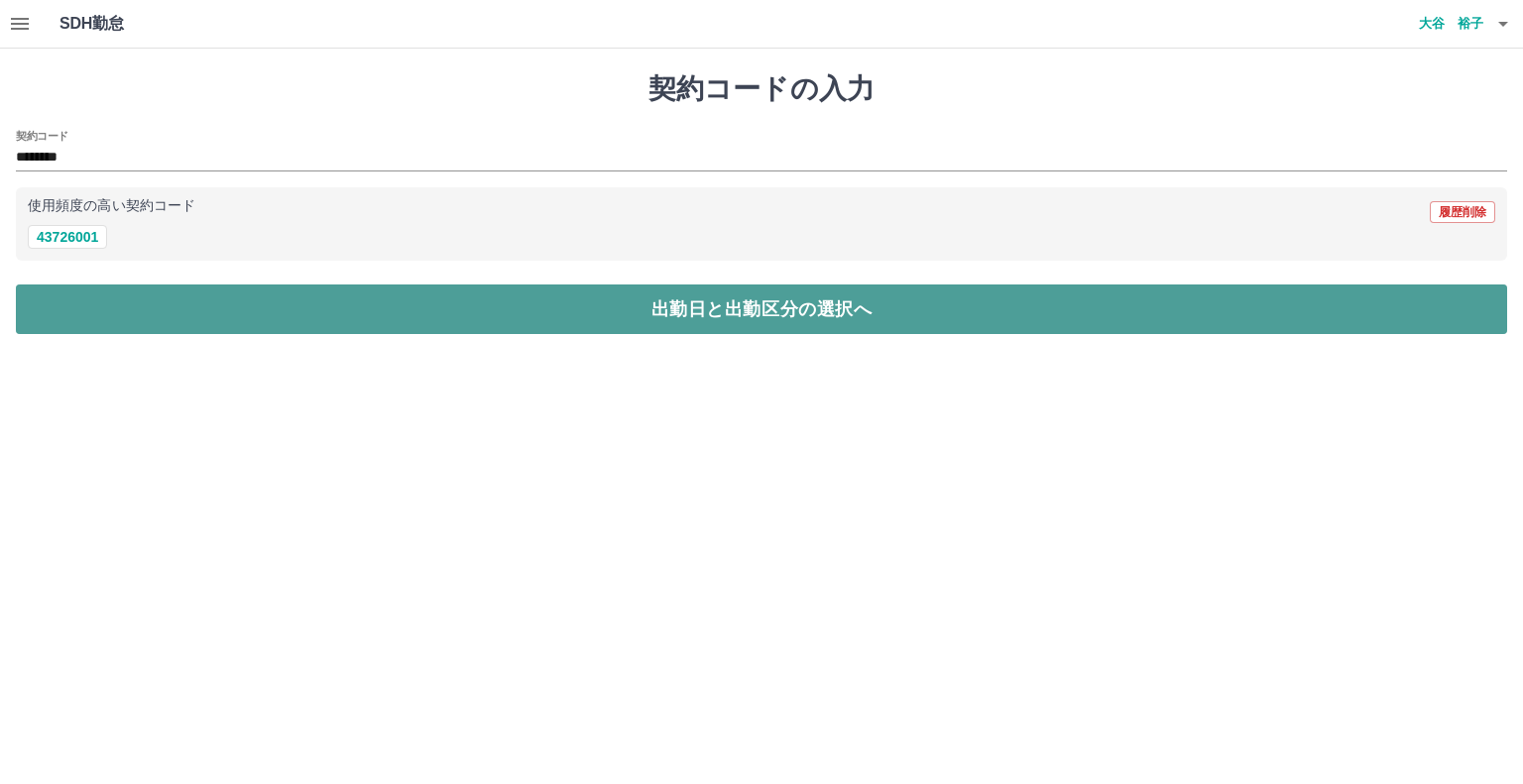 click on "出勤日と出勤区分の選択へ" at bounding box center (762, 309) 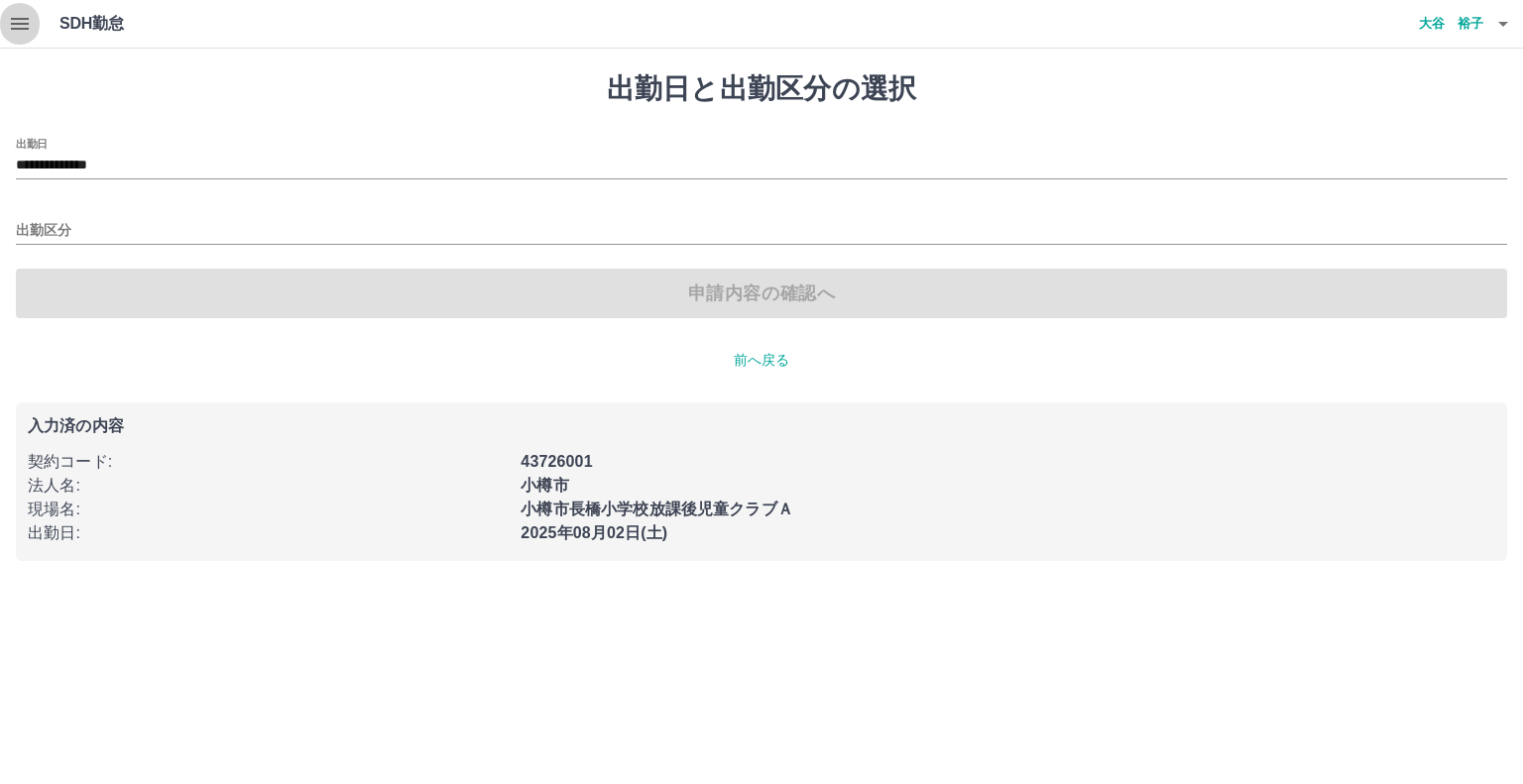 click 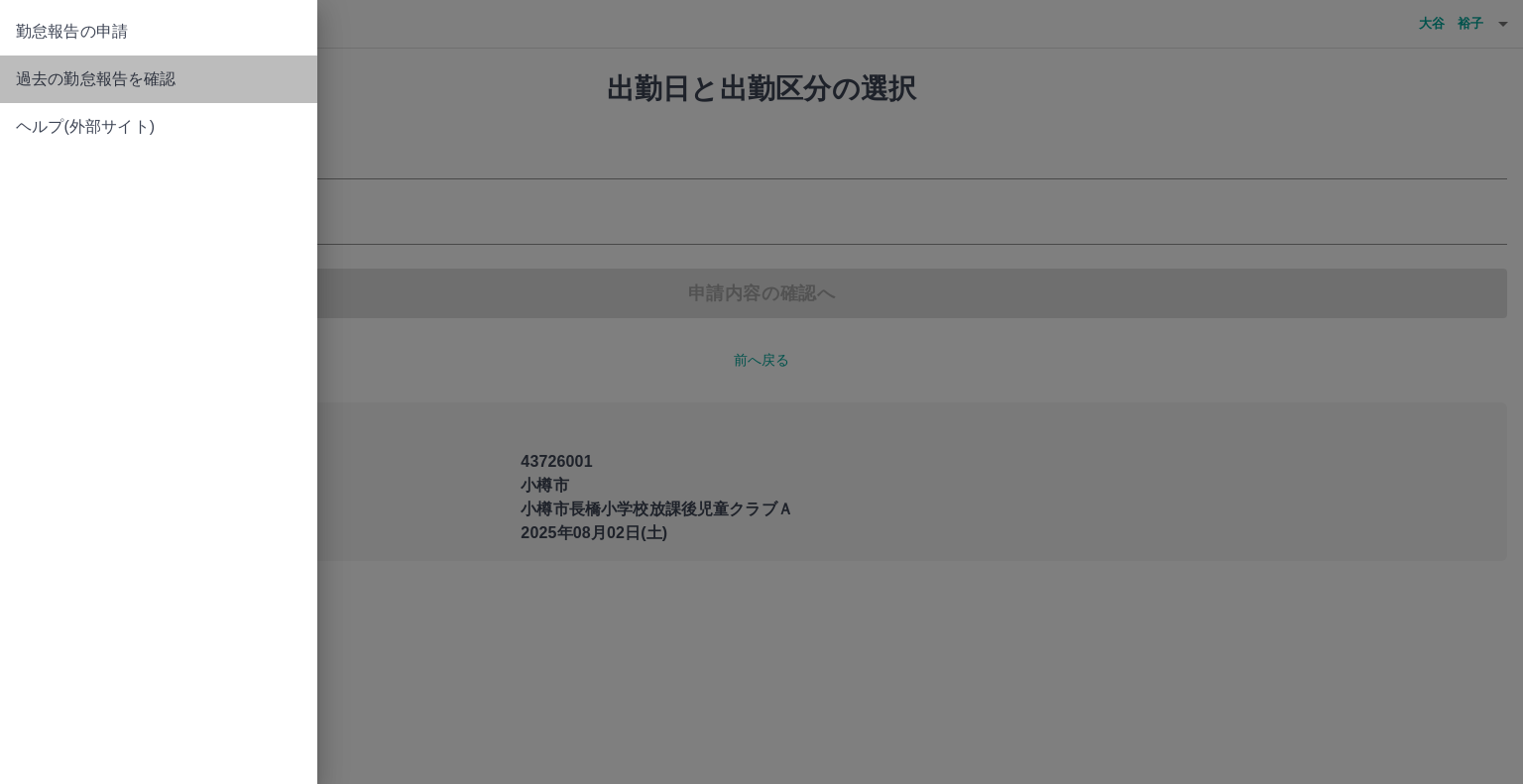 click on "過去の勤怠報告を確認" at bounding box center (159, 79) 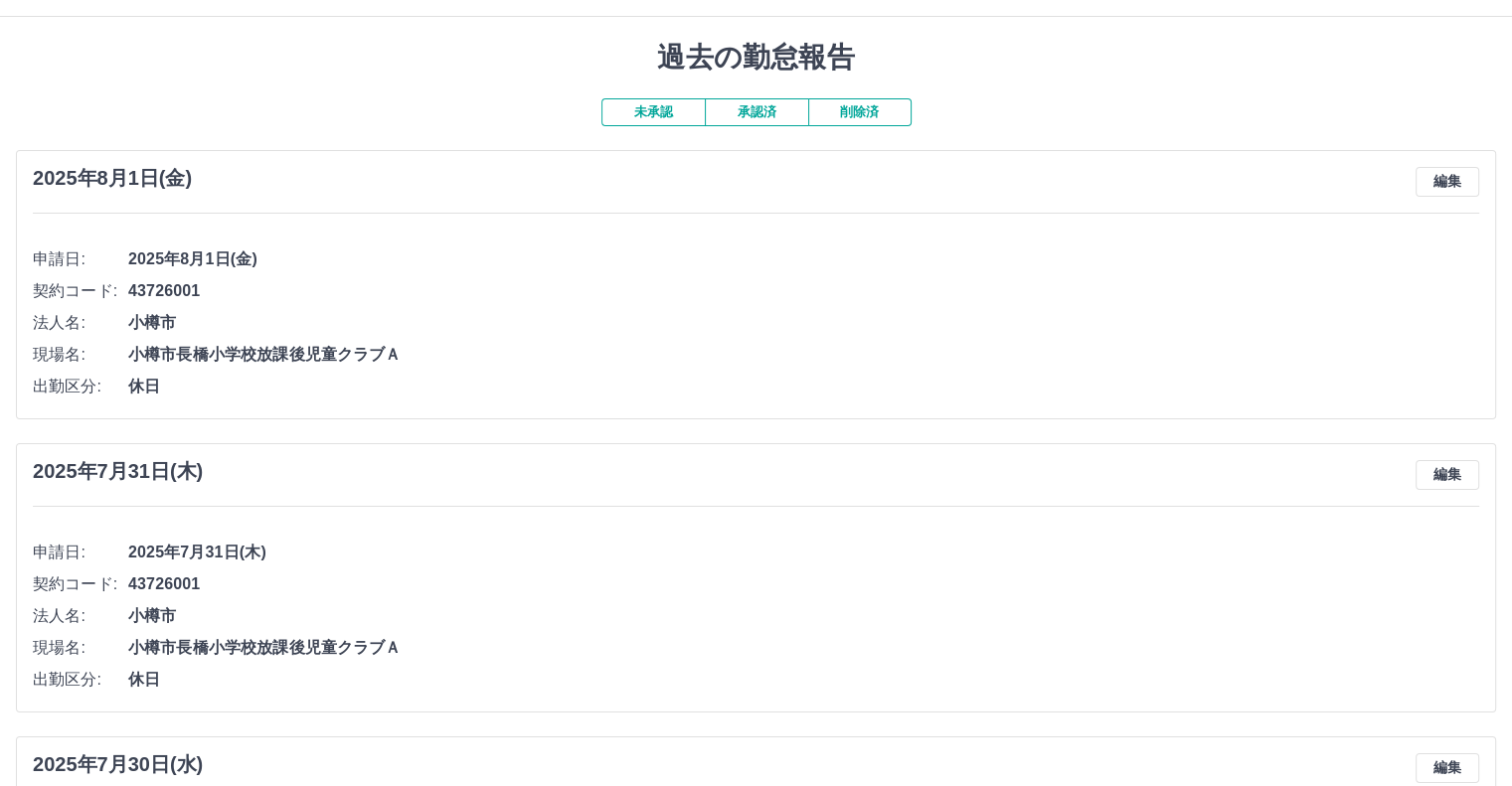 scroll, scrollTop: 0, scrollLeft: 0, axis: both 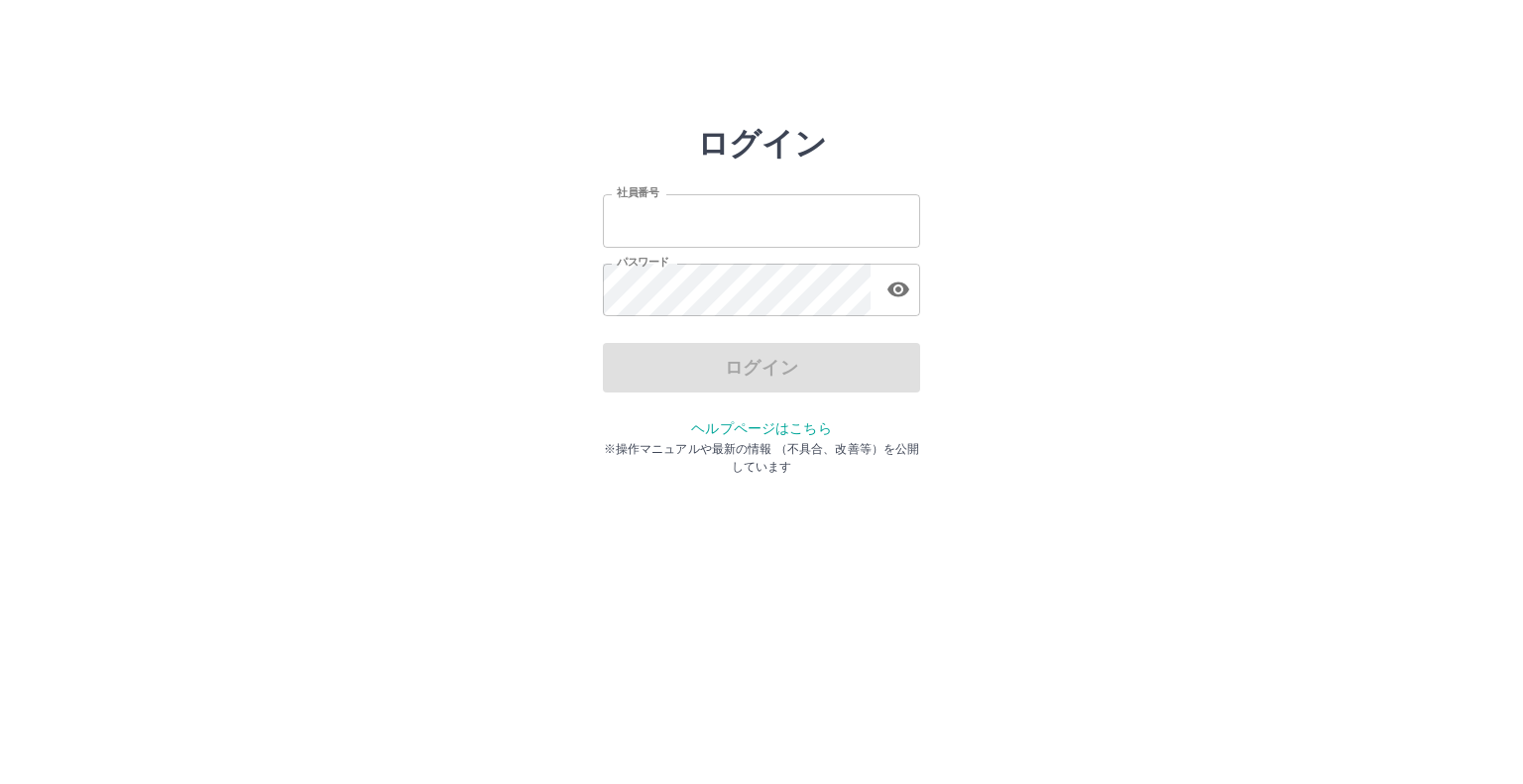 type on "*******" 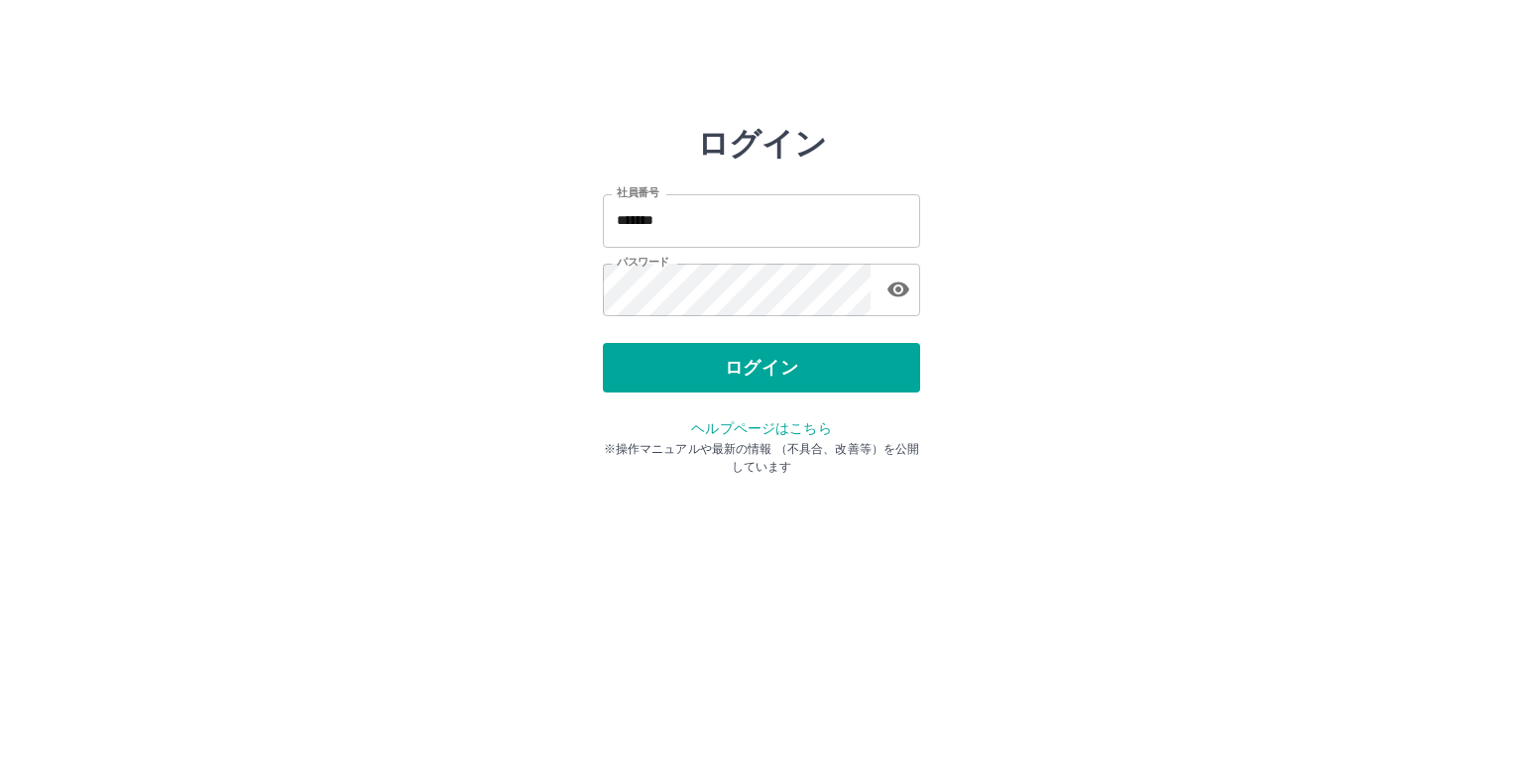 click on "ログイン" at bounding box center [762, 368] 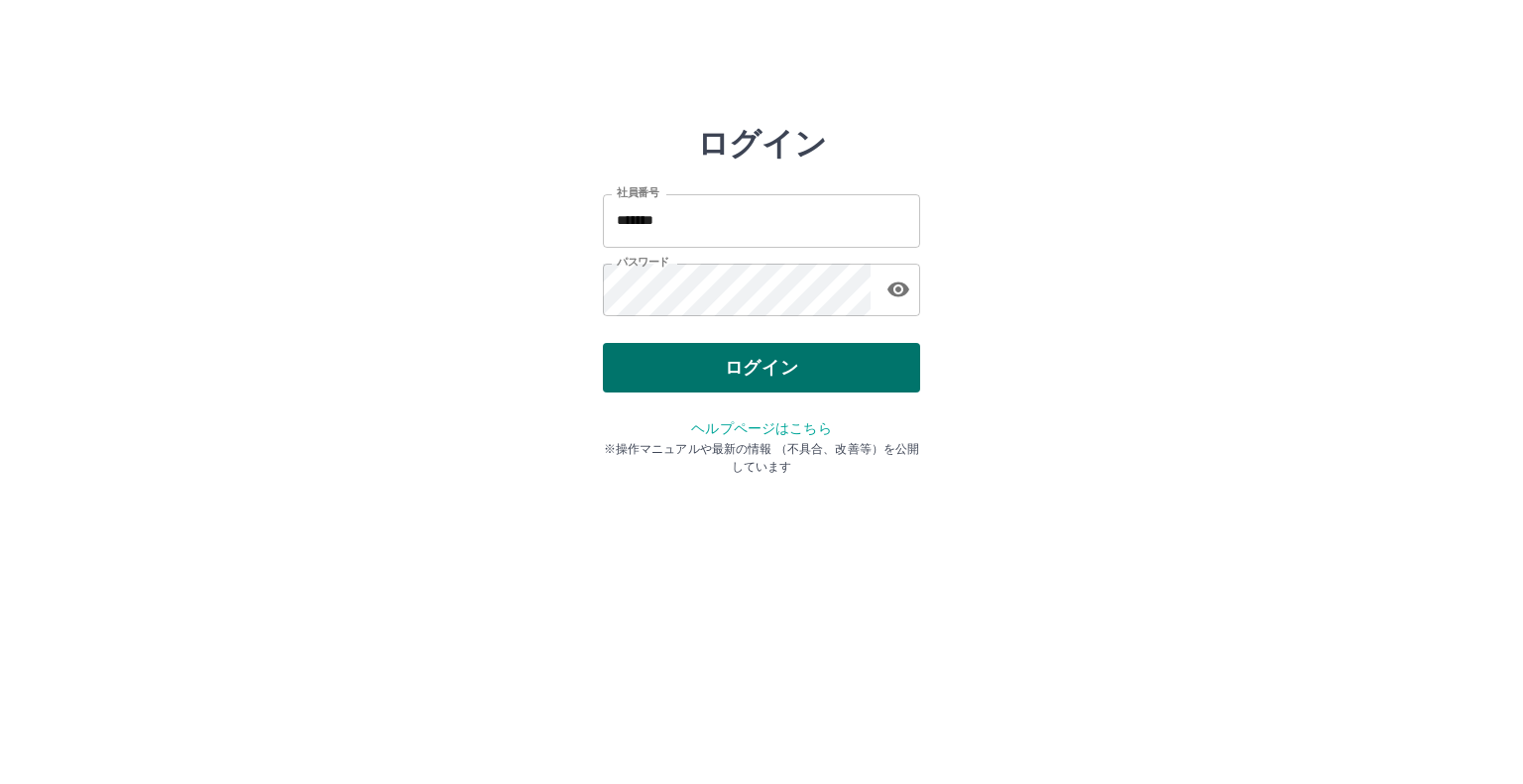 click on "ログイン" at bounding box center (762, 368) 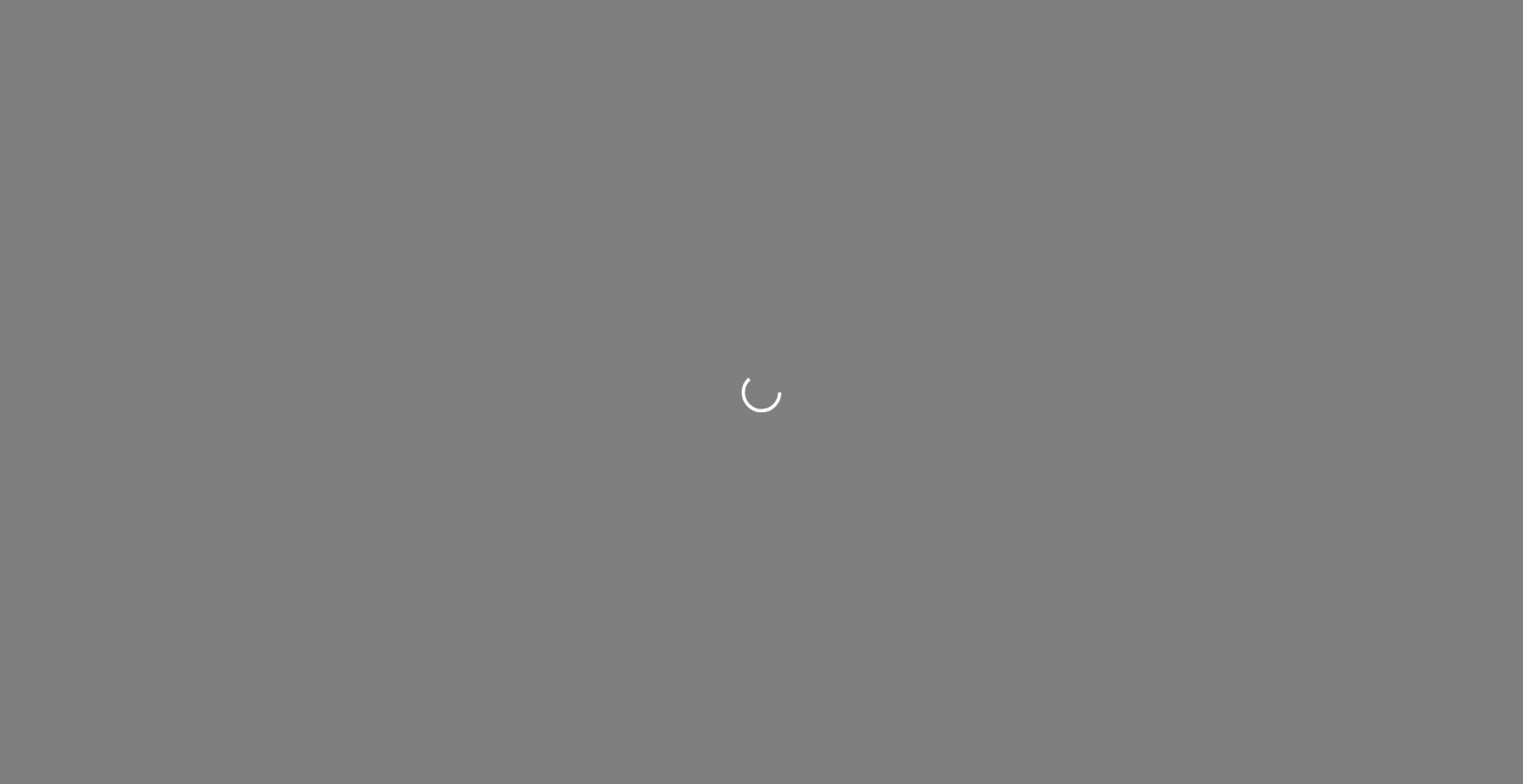 scroll, scrollTop: 0, scrollLeft: 0, axis: both 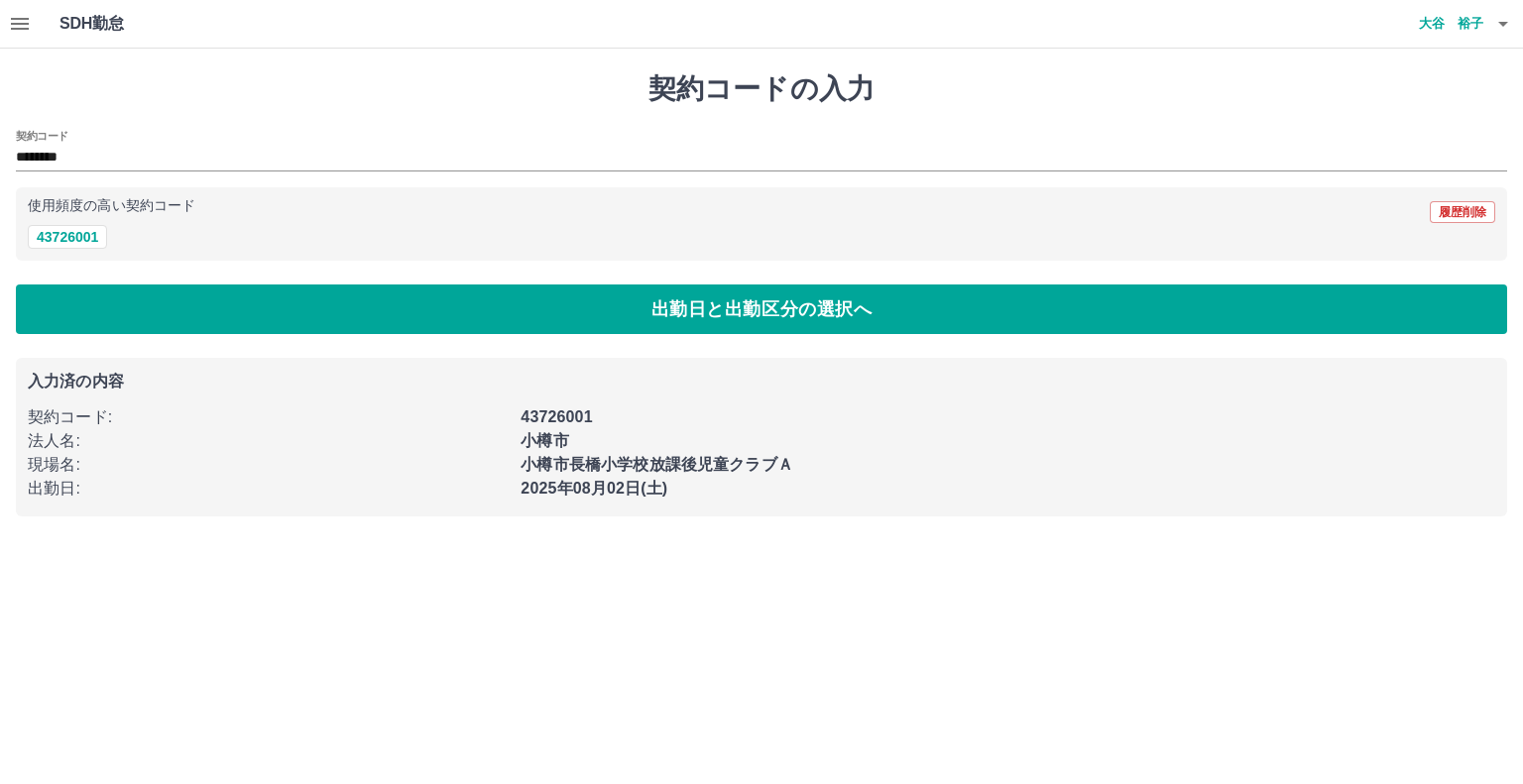 drag, startPoint x: 1262, startPoint y: 6, endPoint x: 1147, endPoint y: 31, distance: 117.68602 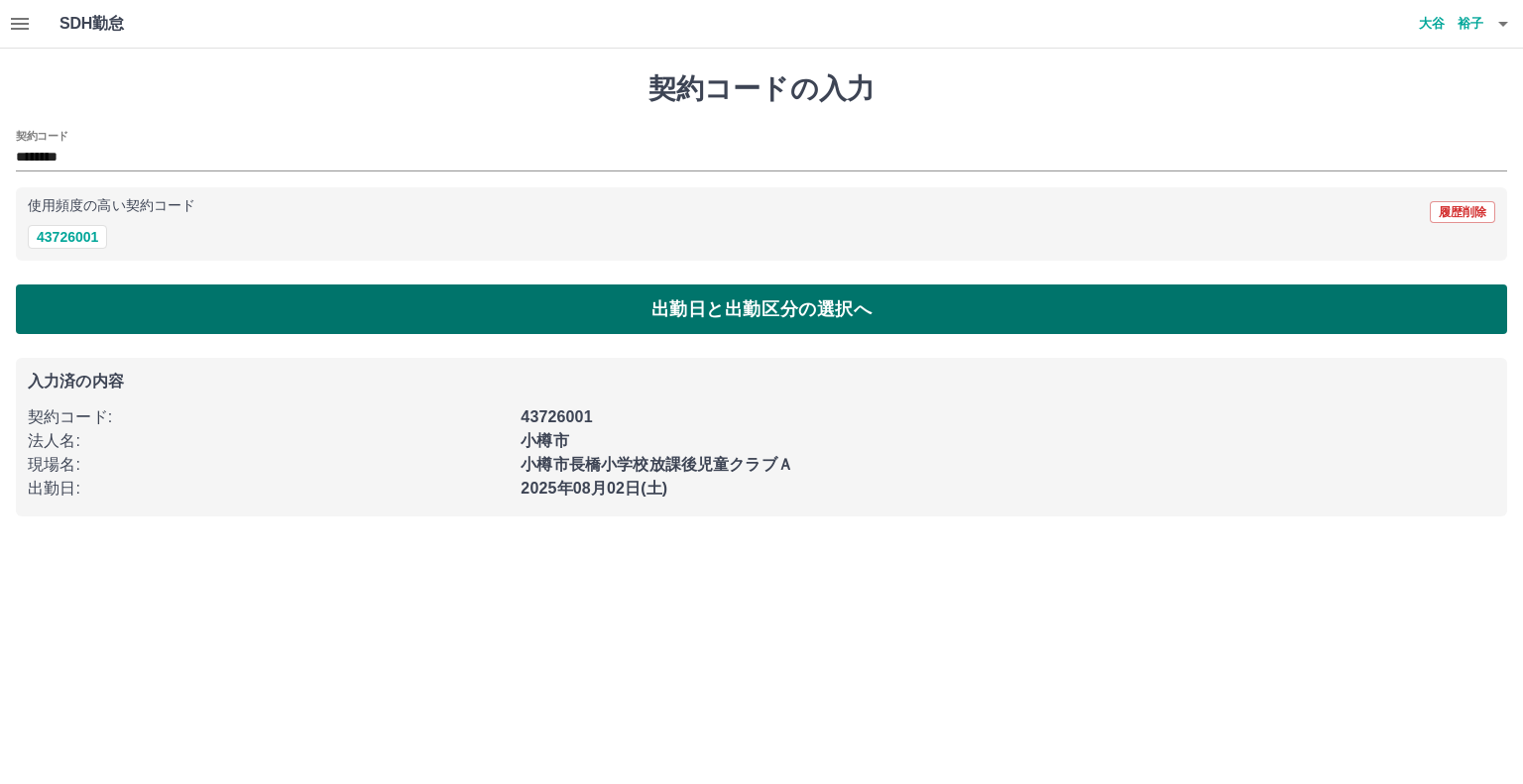 click on "出勤日と出勤区分の選択へ" at bounding box center [762, 309] 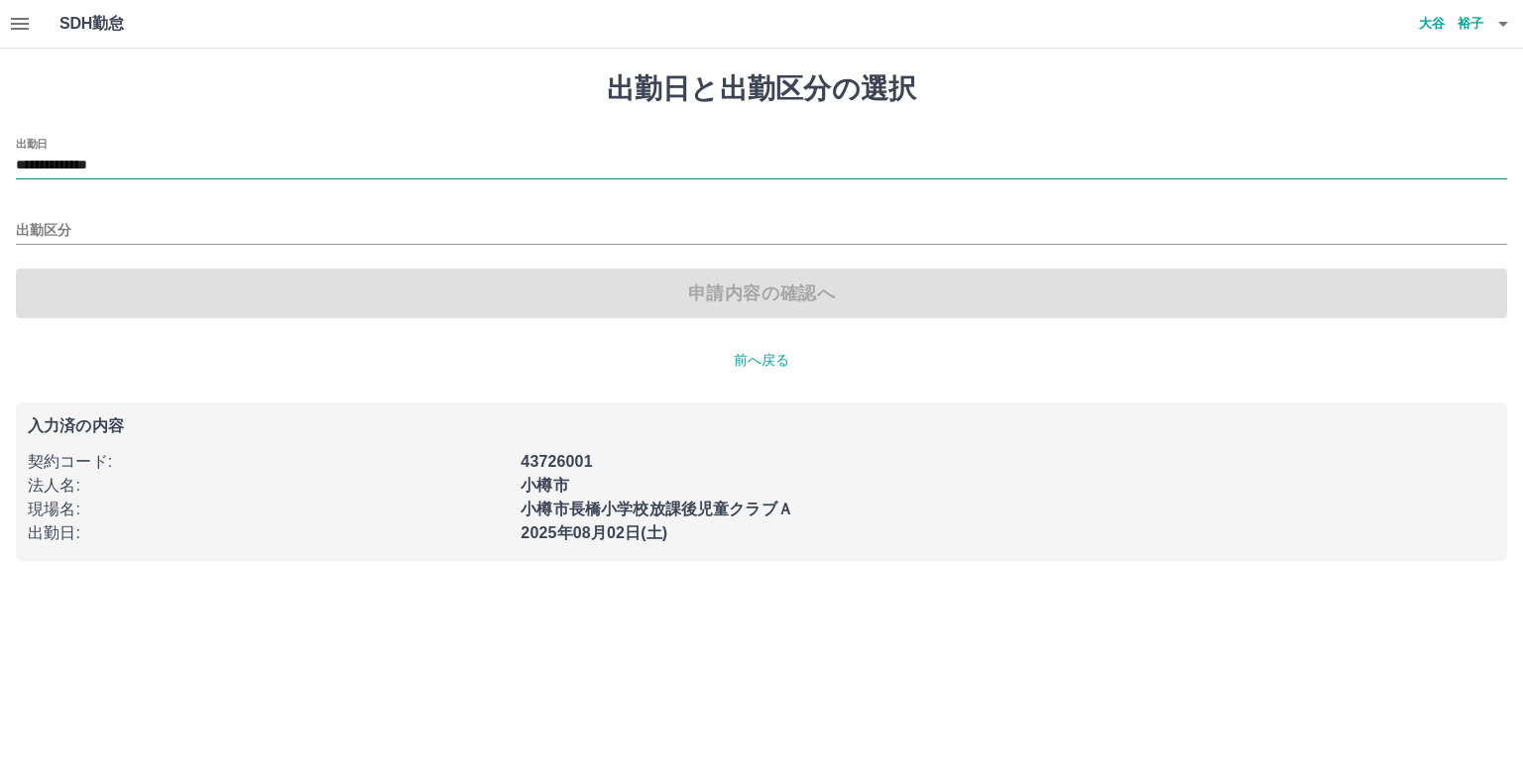 click on "**********" at bounding box center [762, 166] 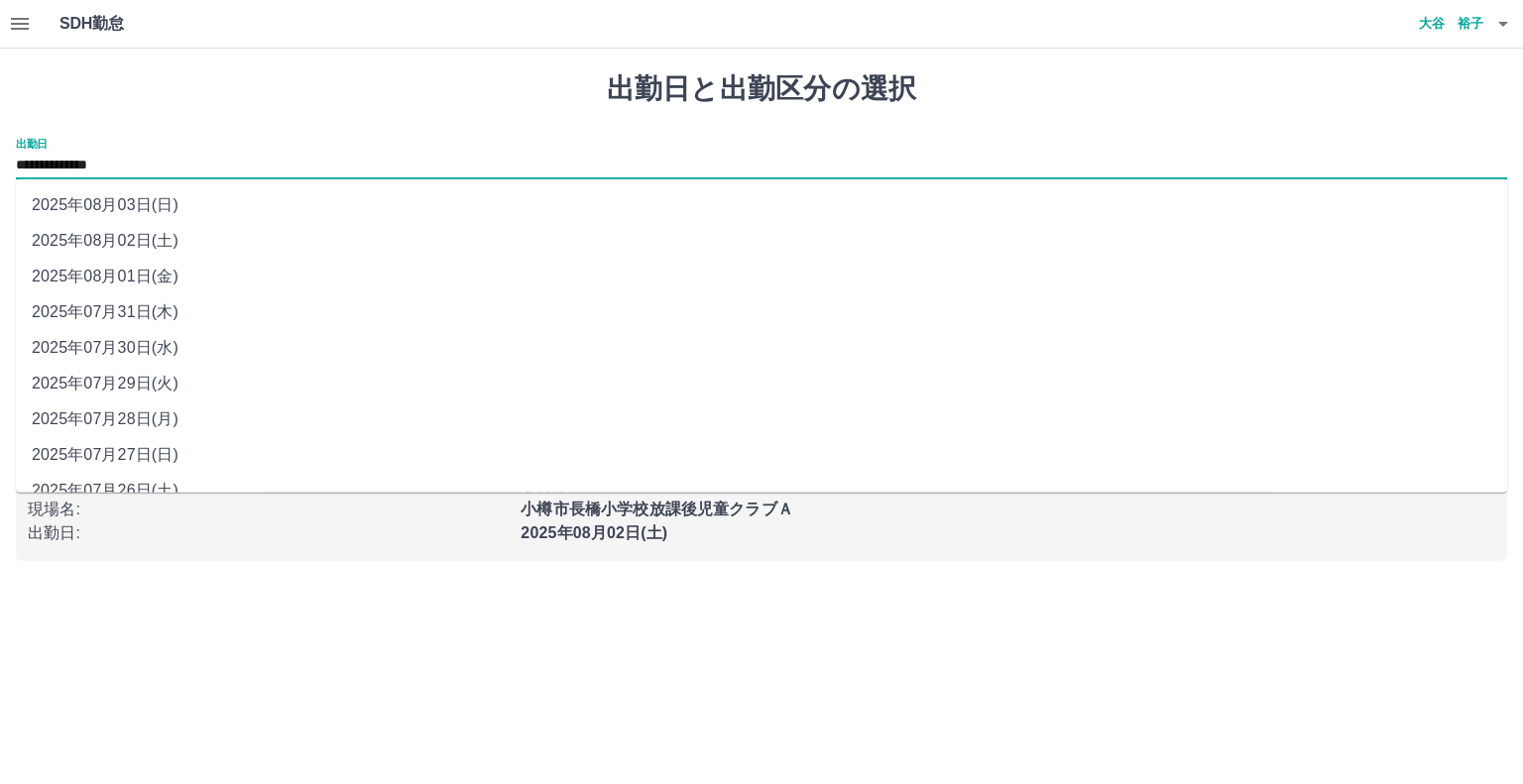 click on "2025年08月03日(日)" at bounding box center (762, 205) 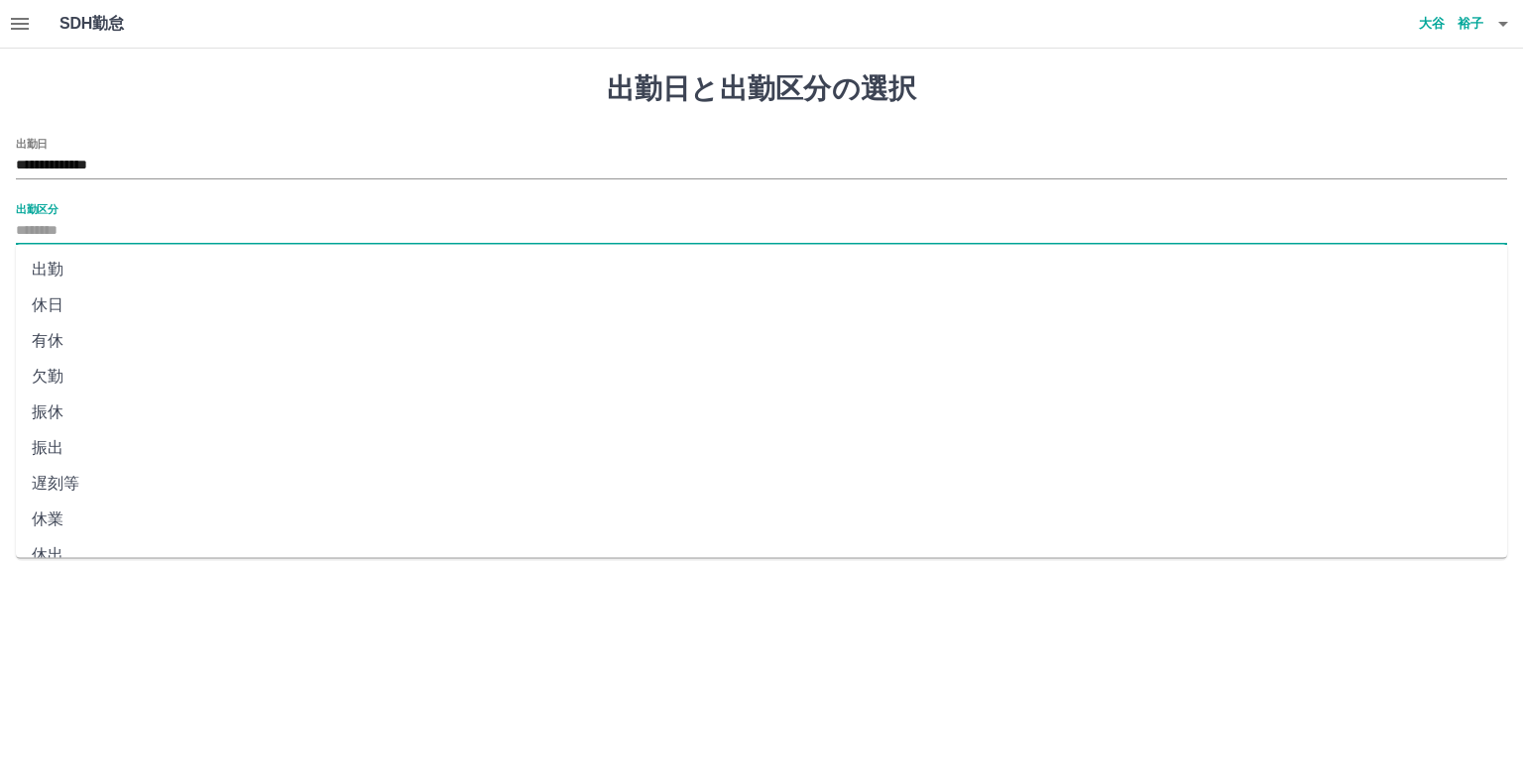 click on "出勤区分" at bounding box center [762, 231] 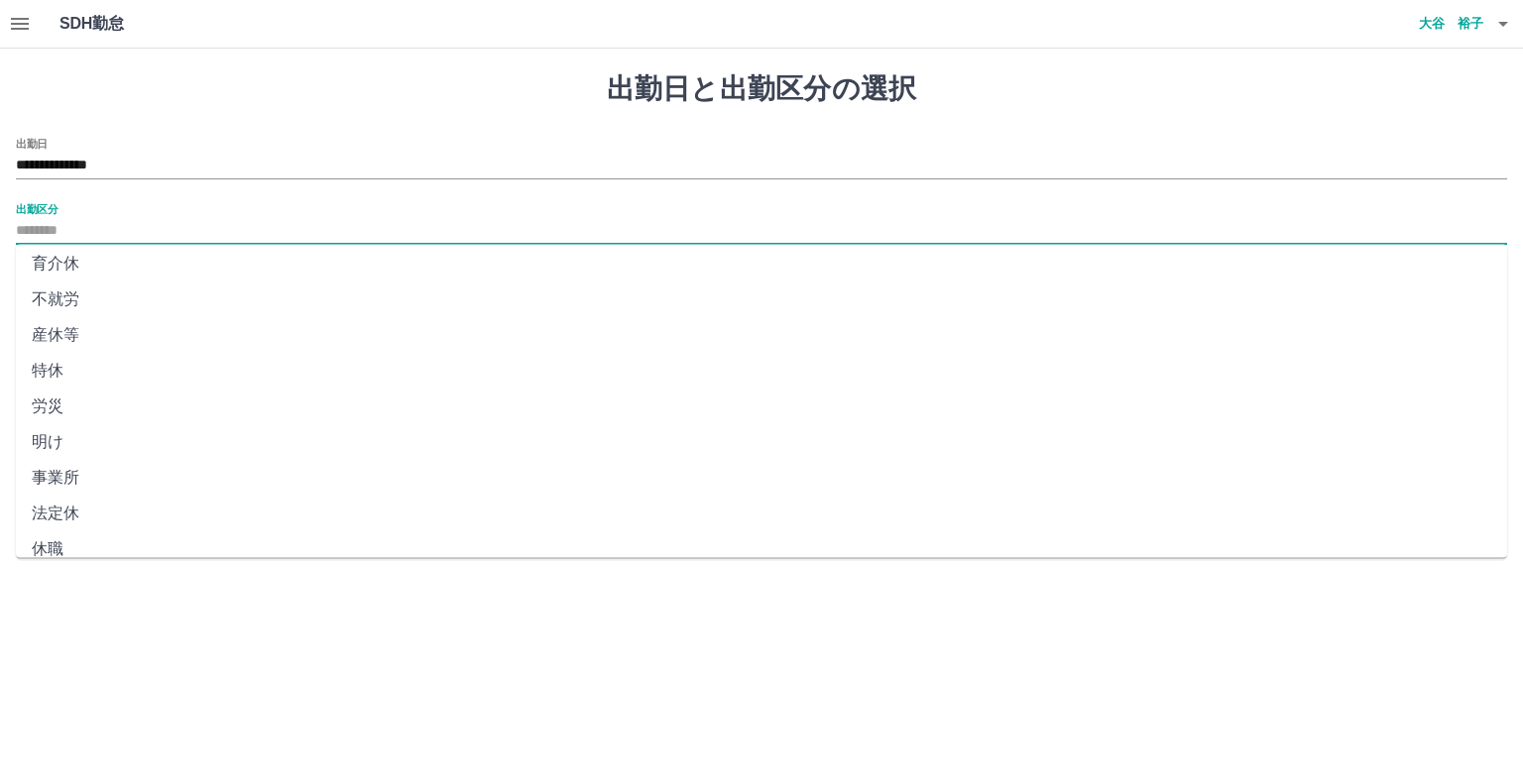 scroll, scrollTop: 344, scrollLeft: 0, axis: vertical 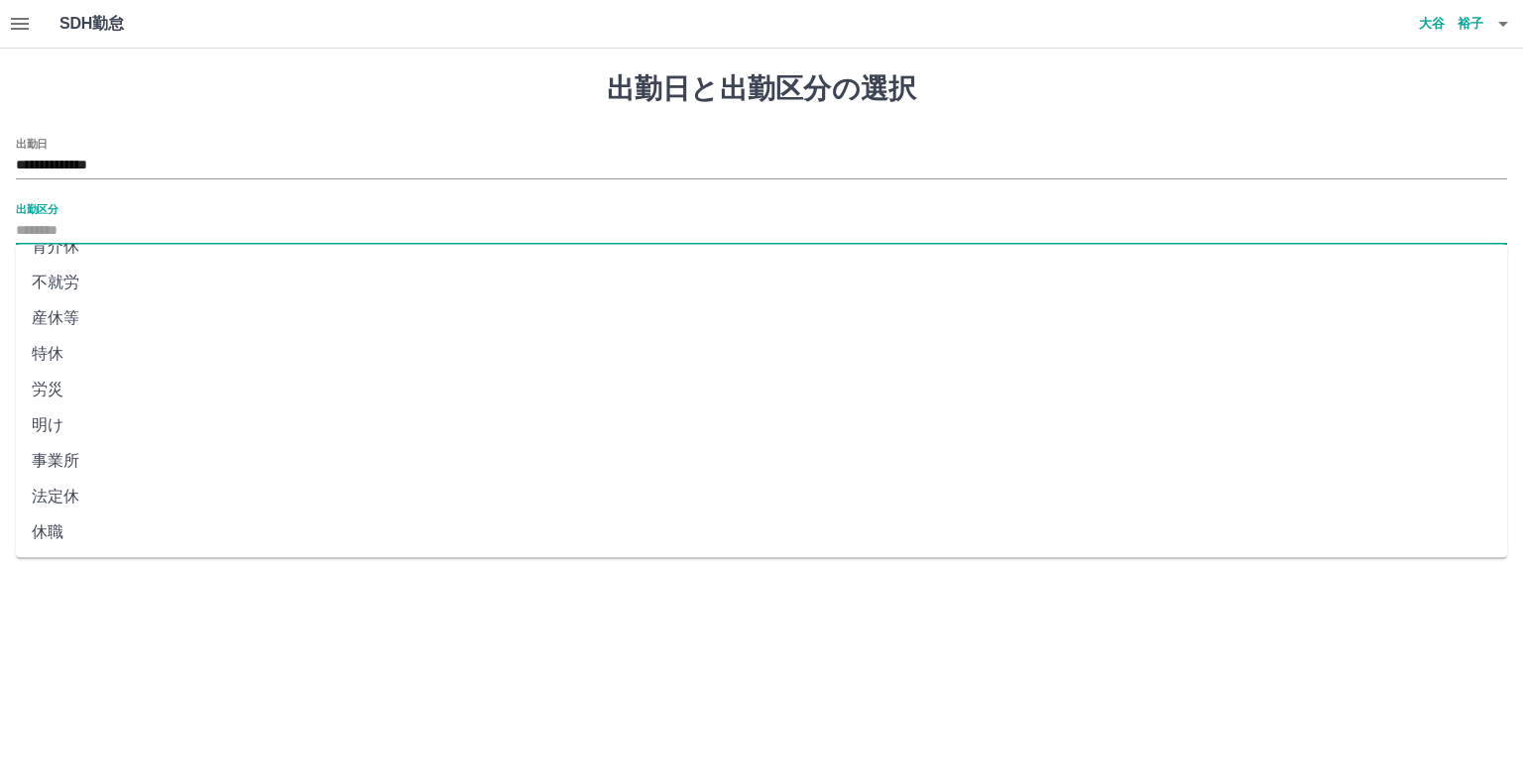 click on "法定休" at bounding box center [762, 497] 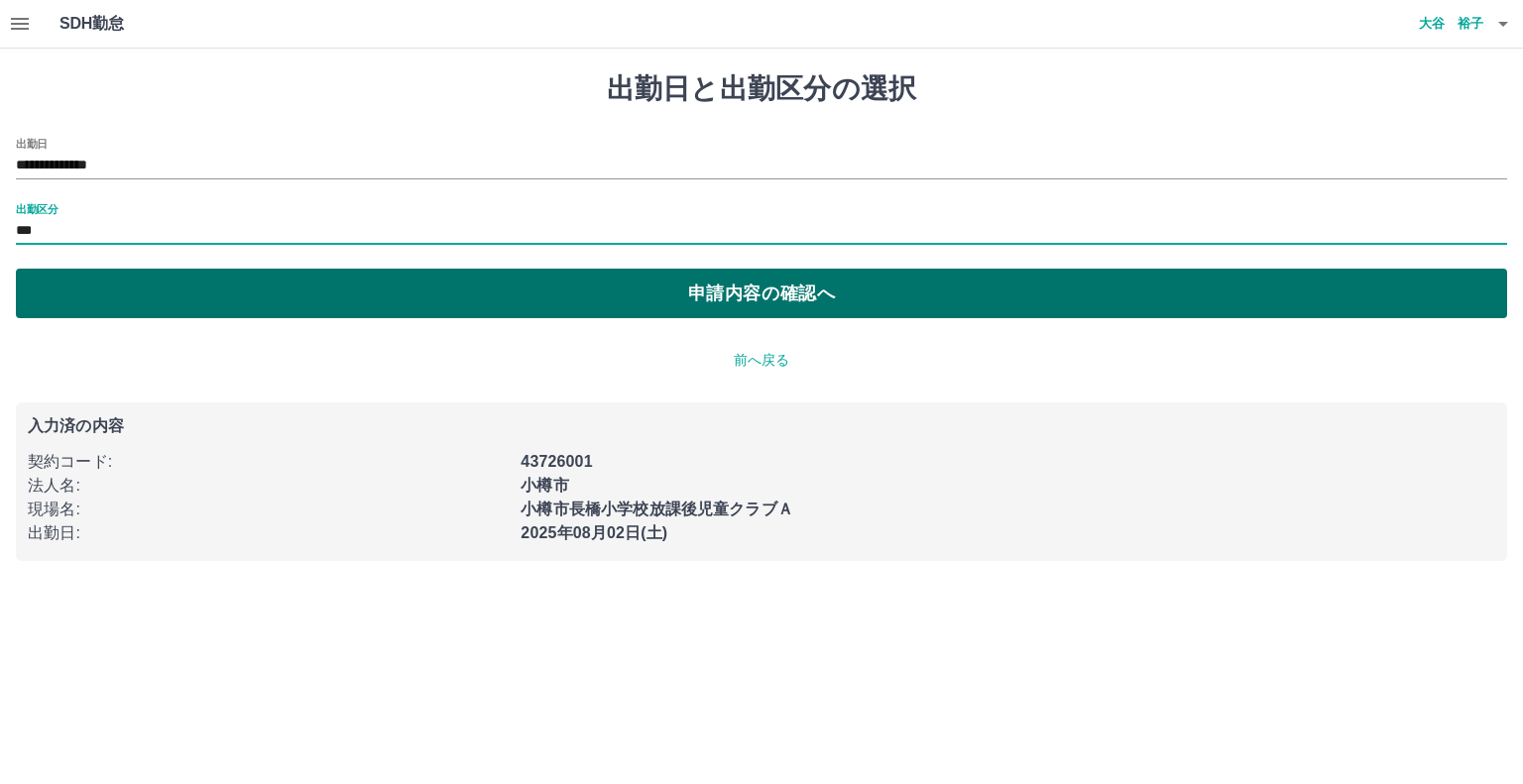 click on "申請内容の確認へ" at bounding box center [762, 293] 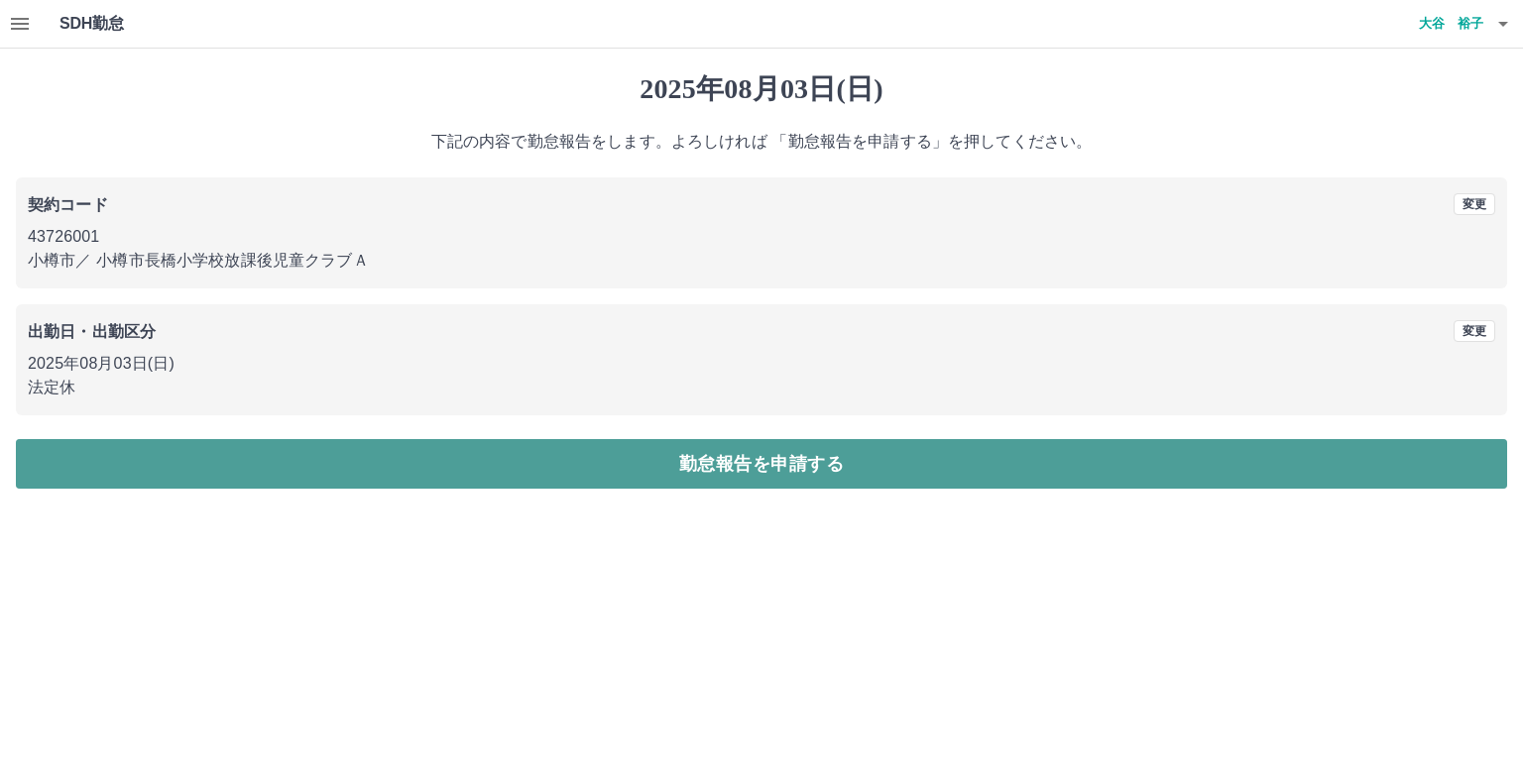 click on "勤怠報告を申請する" at bounding box center (762, 464) 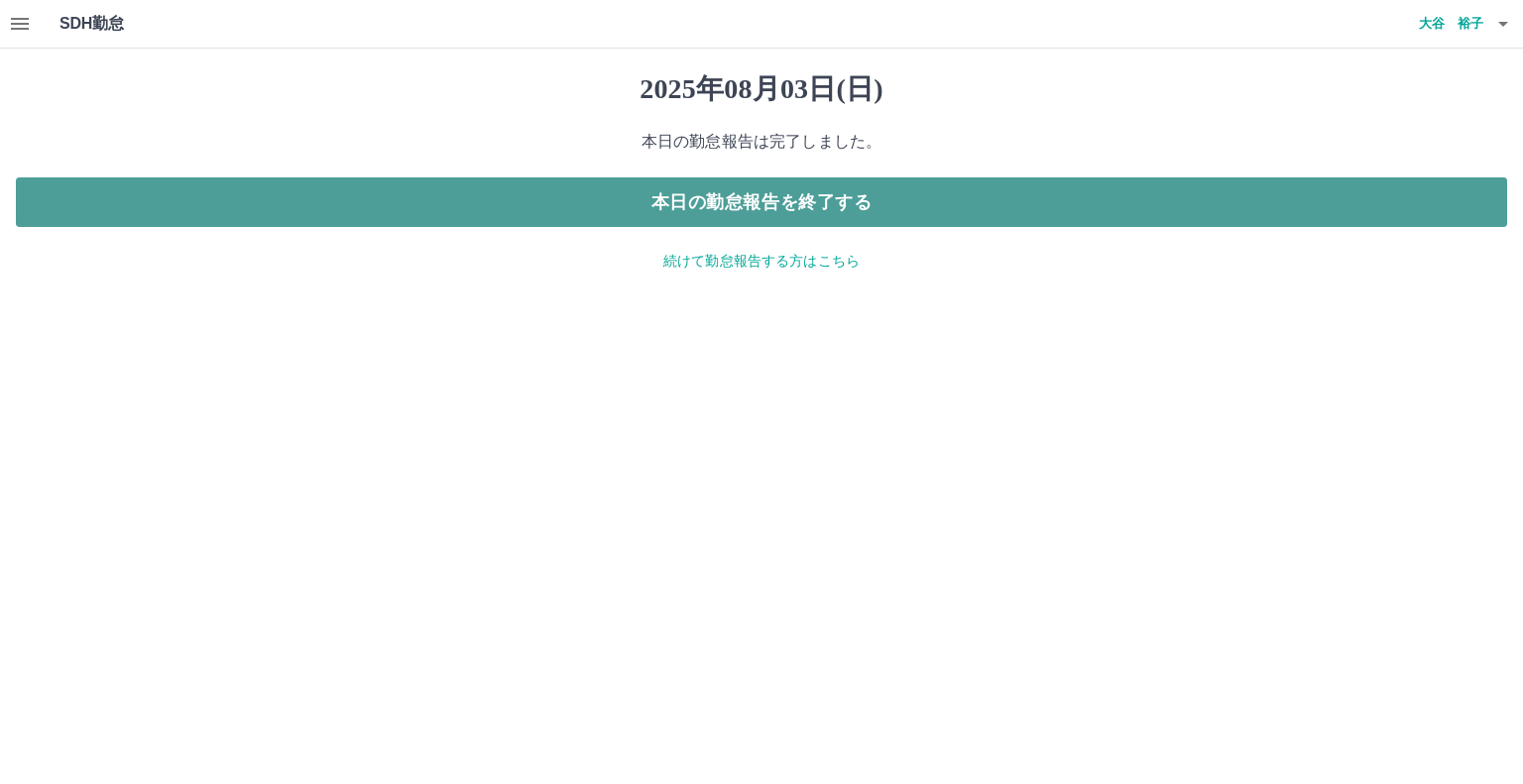 click on "本日の勤怠報告を終了する" at bounding box center (762, 202) 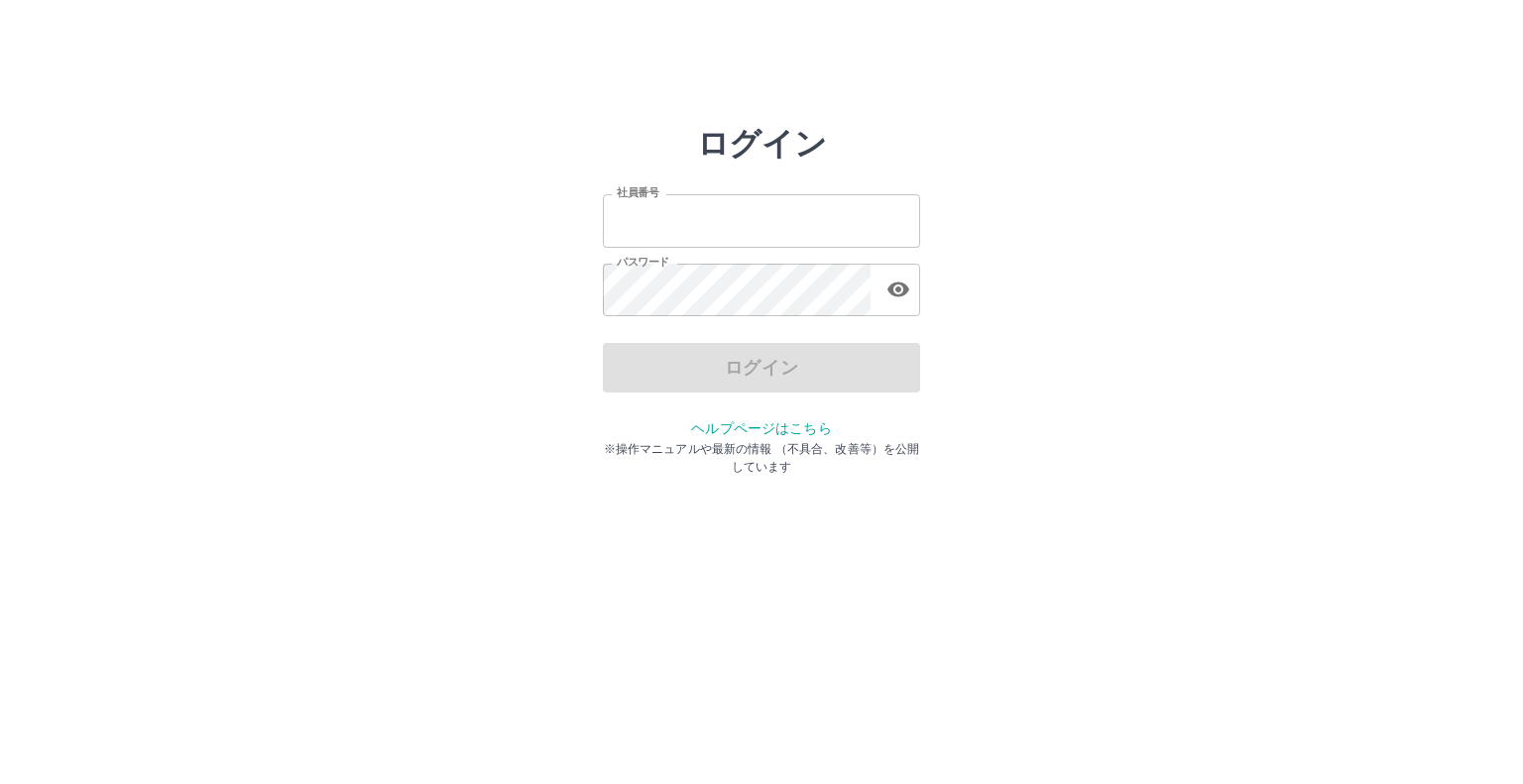 scroll, scrollTop: 0, scrollLeft: 0, axis: both 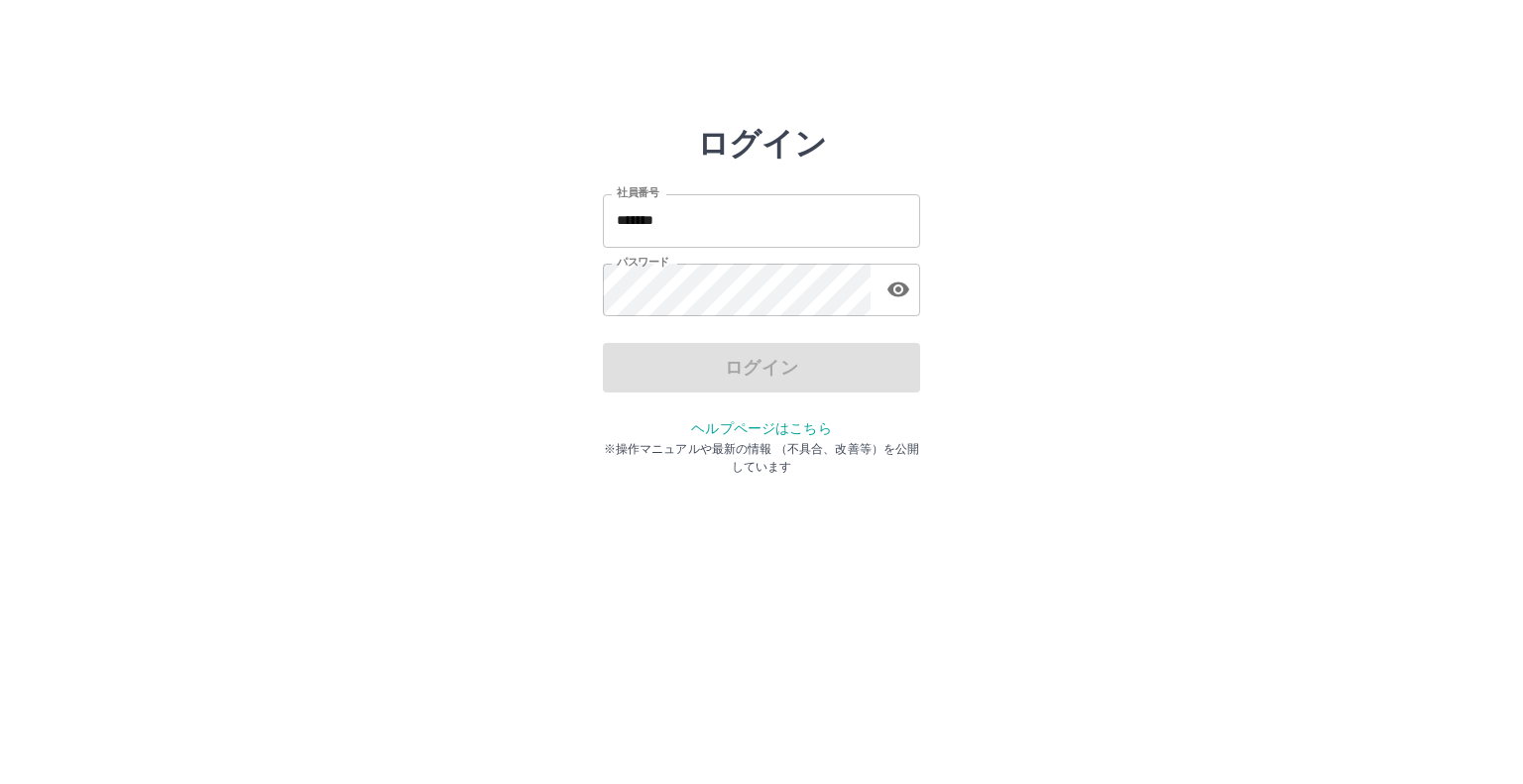 click on "*******" at bounding box center [762, 220] 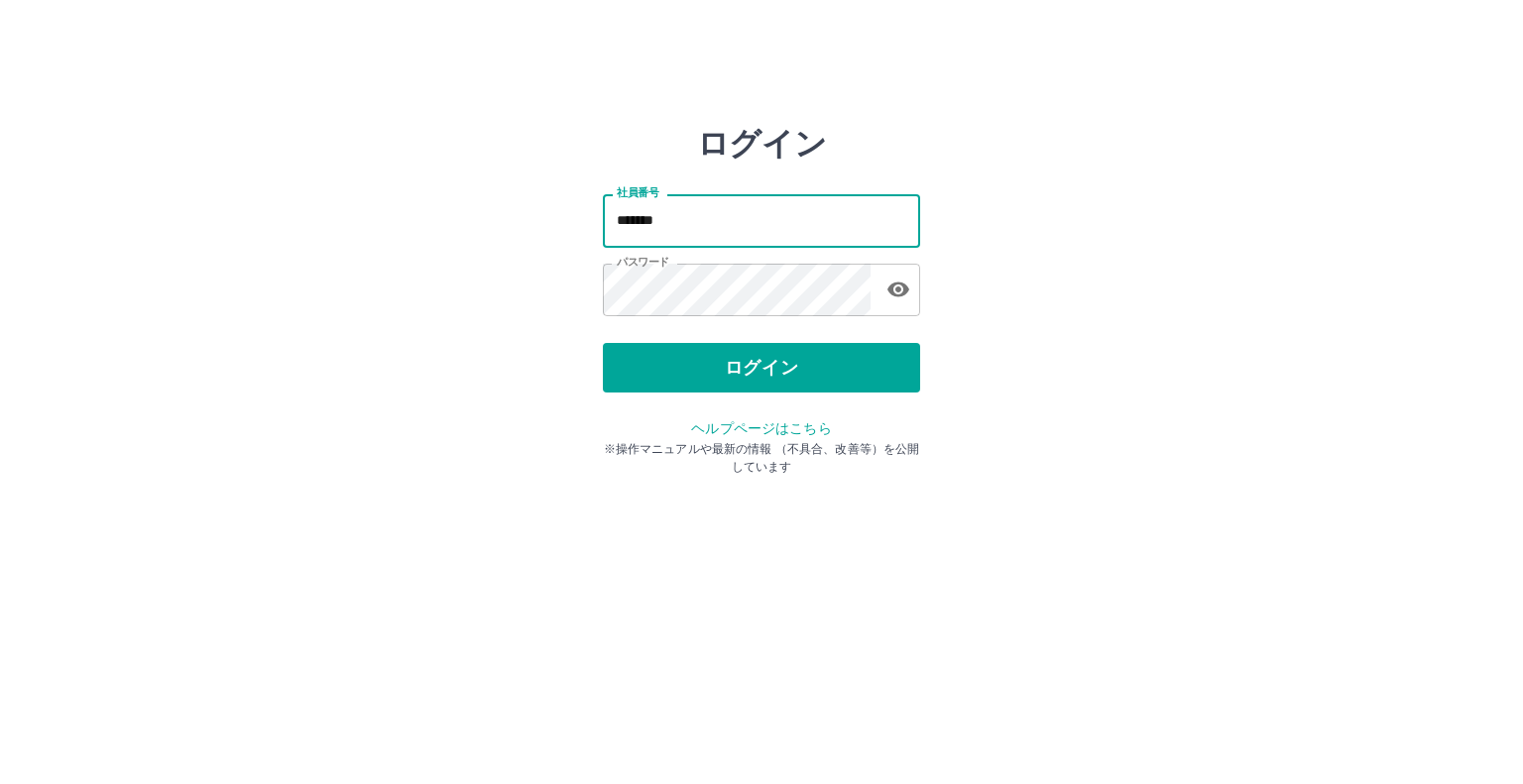 drag, startPoint x: 1185, startPoint y: 280, endPoint x: 1213, endPoint y: 271, distance: 29.410882 